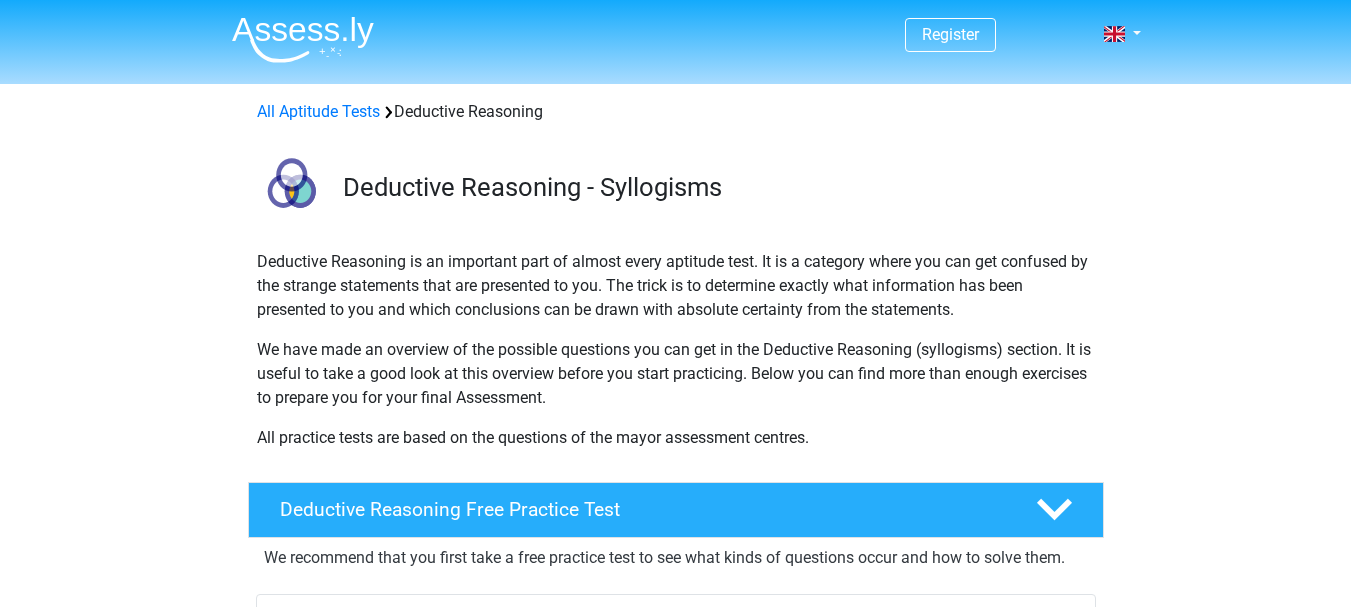 scroll, scrollTop: 0, scrollLeft: 0, axis: both 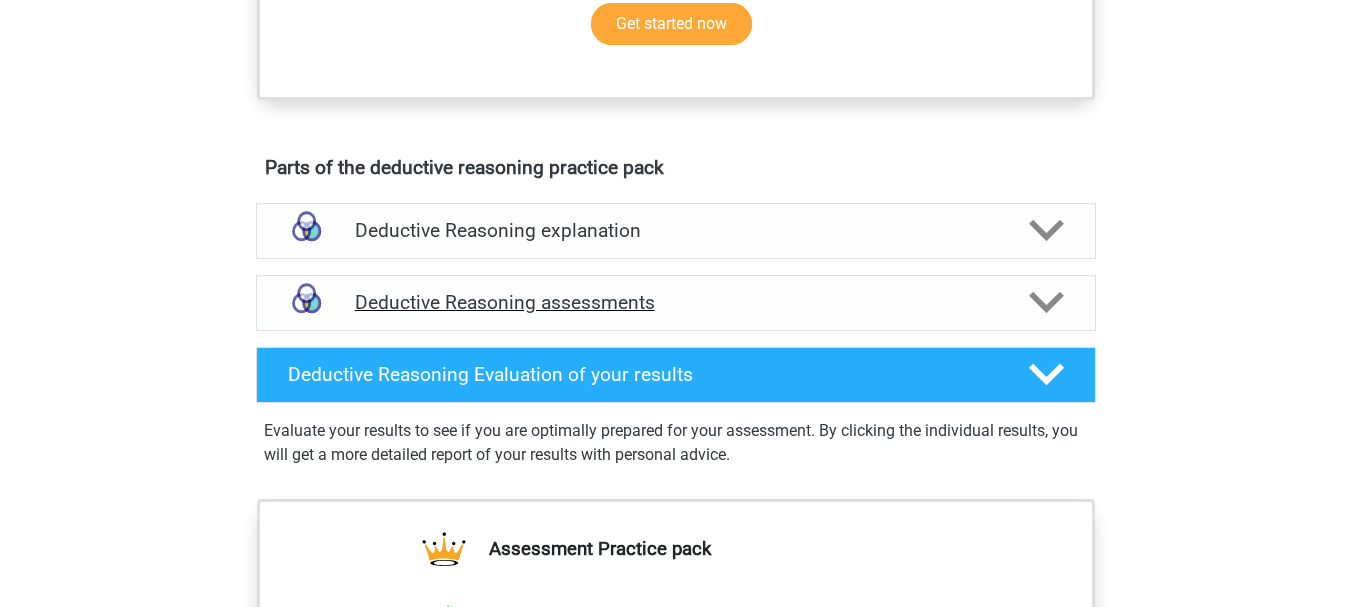 click on "Deductive Reasoning assessments" at bounding box center (676, 303) 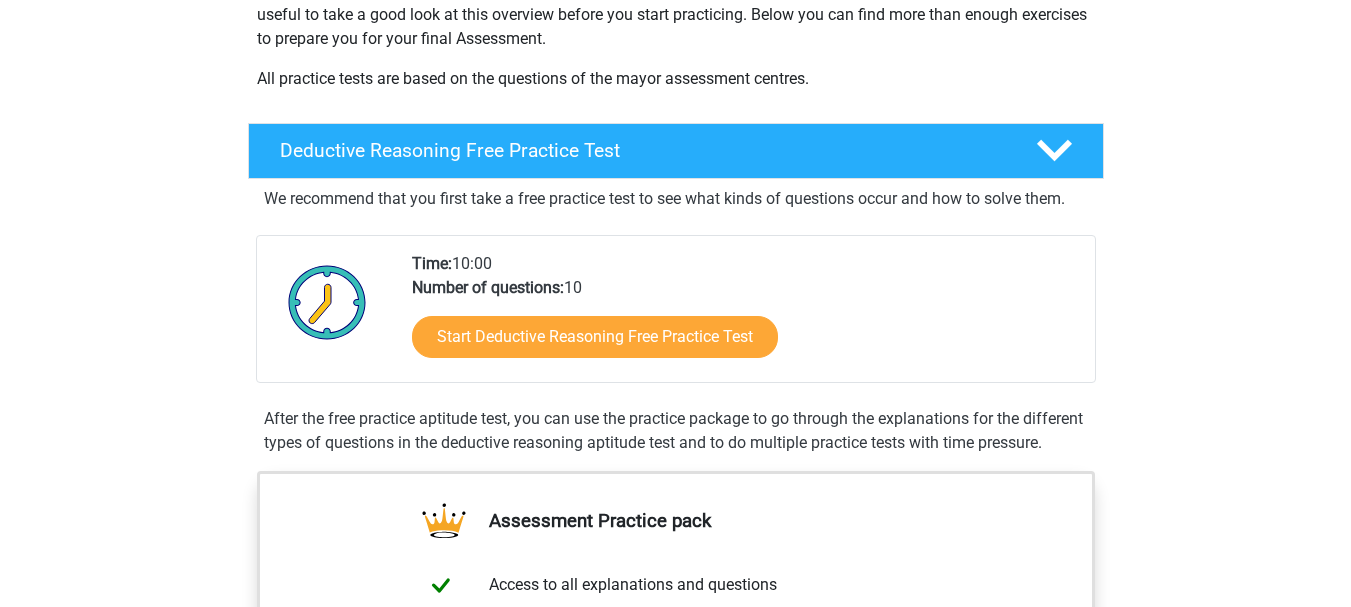 scroll, scrollTop: 352, scrollLeft: 0, axis: vertical 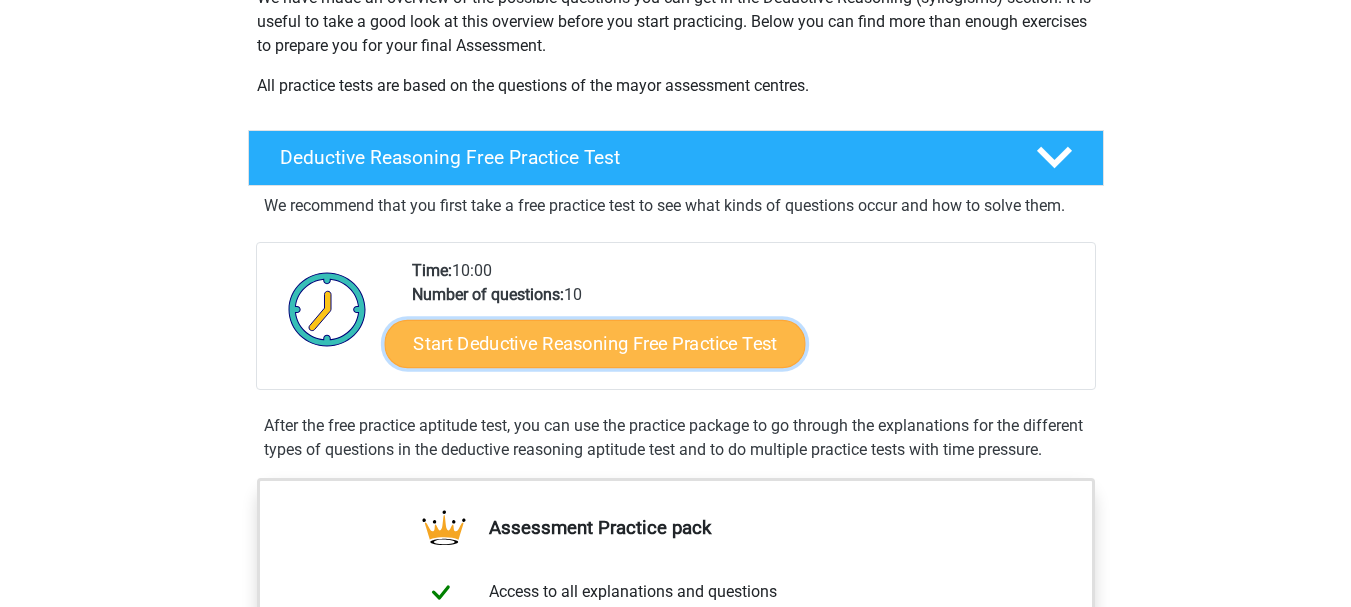 click on "Start Deductive Reasoning
Free Practice Test" at bounding box center [594, 343] 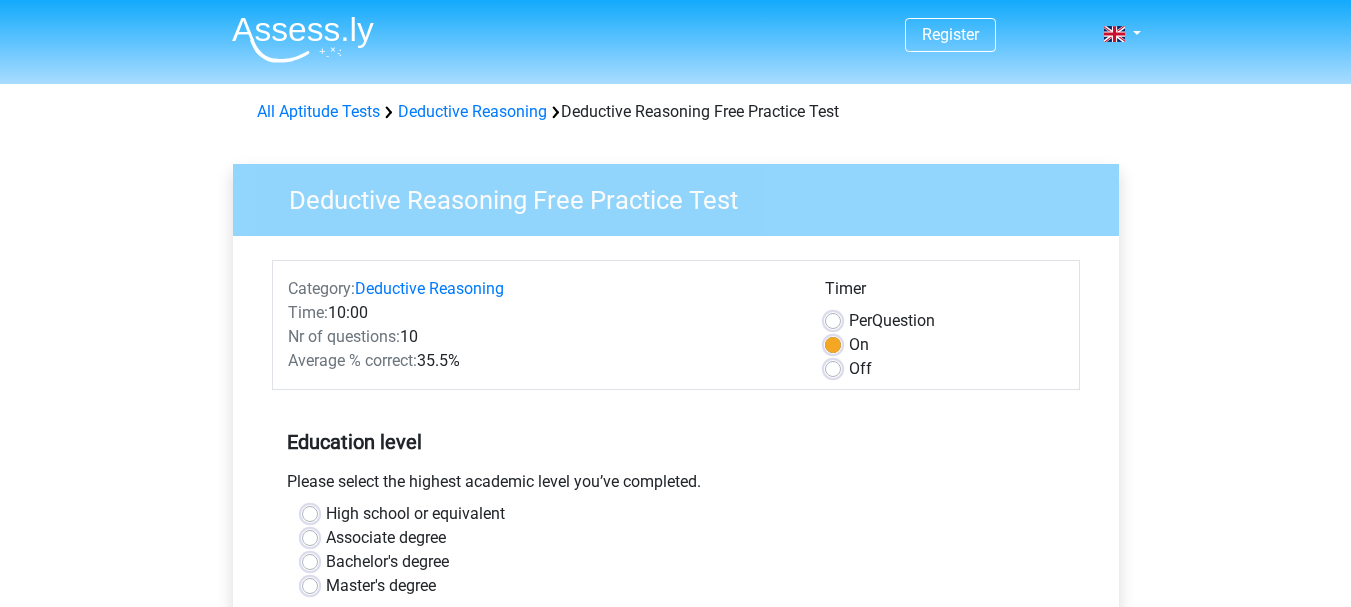 scroll, scrollTop: 0, scrollLeft: 0, axis: both 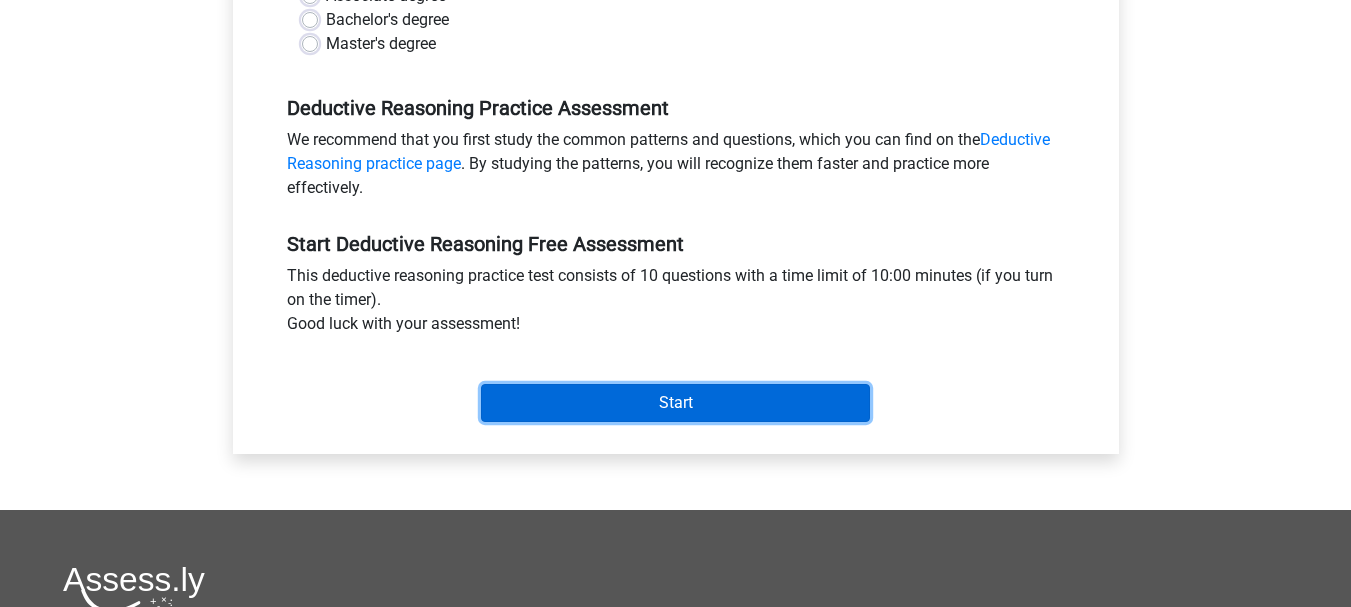 click on "Start" at bounding box center [675, 403] 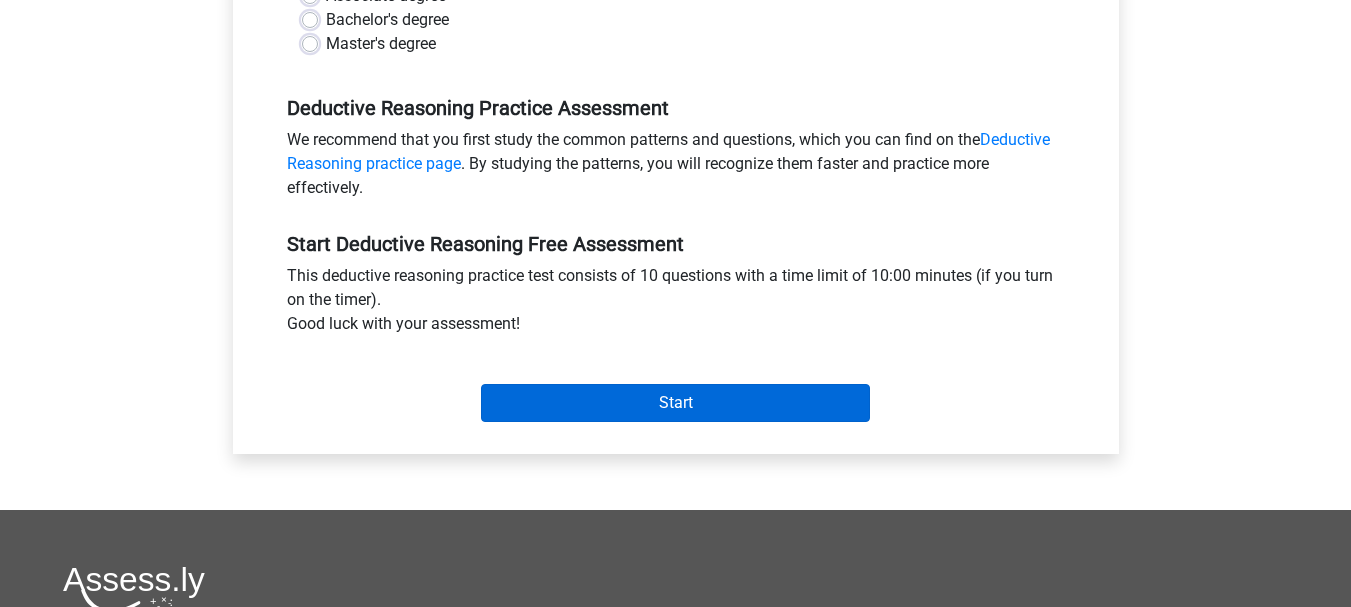 scroll, scrollTop: 502, scrollLeft: 0, axis: vertical 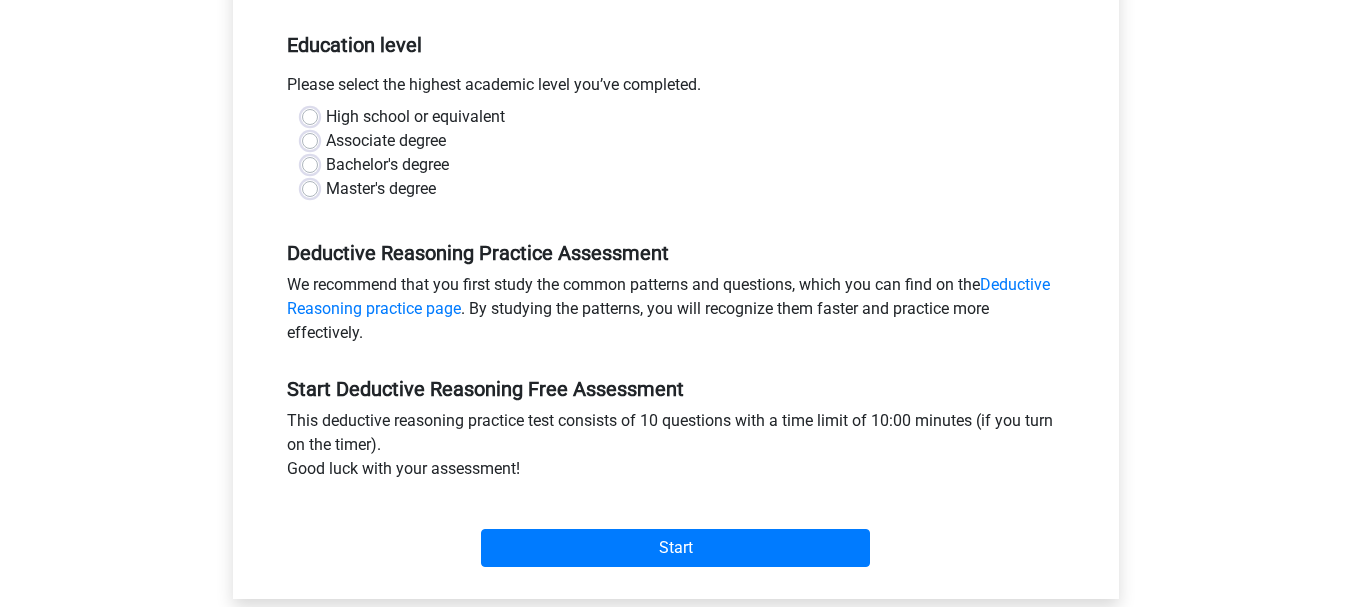 click on "Deductive Reasoning
Practice Assessment
We recommend that you first study the common patterns and questions, which you can find on the
Deductive Reasoning
practice page .
By studying the patterns, you will recognize them faster and practice more effectively." at bounding box center (676, 285) 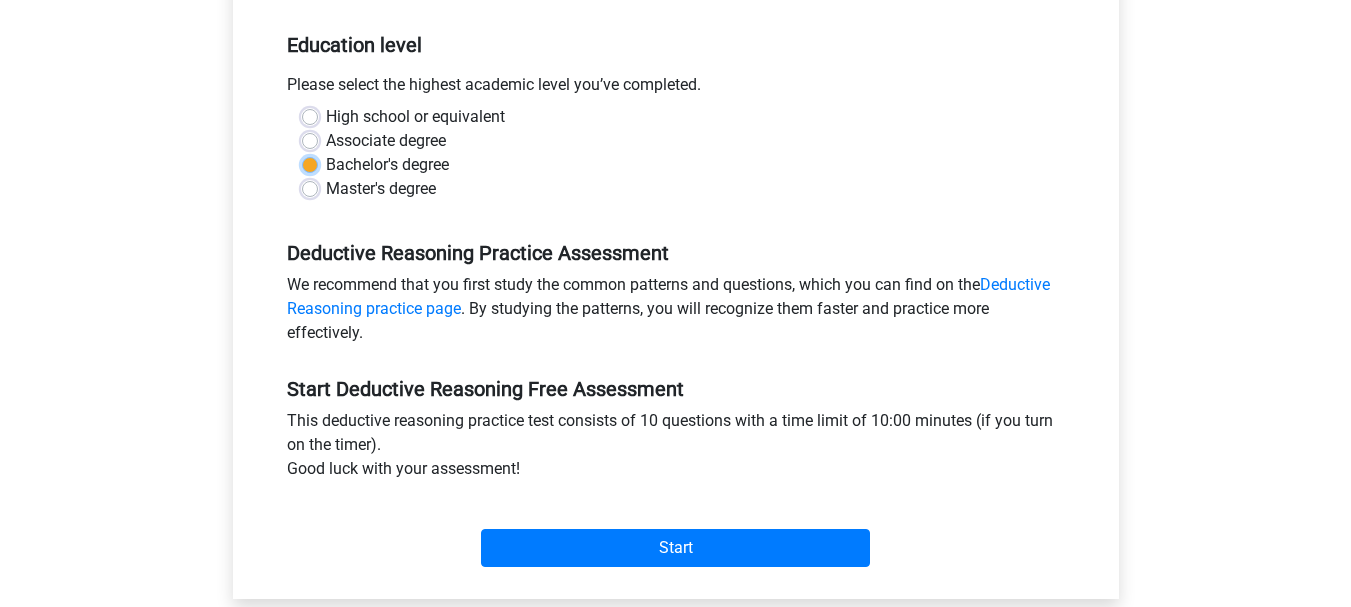 click on "Bachelor's degree" at bounding box center (310, 163) 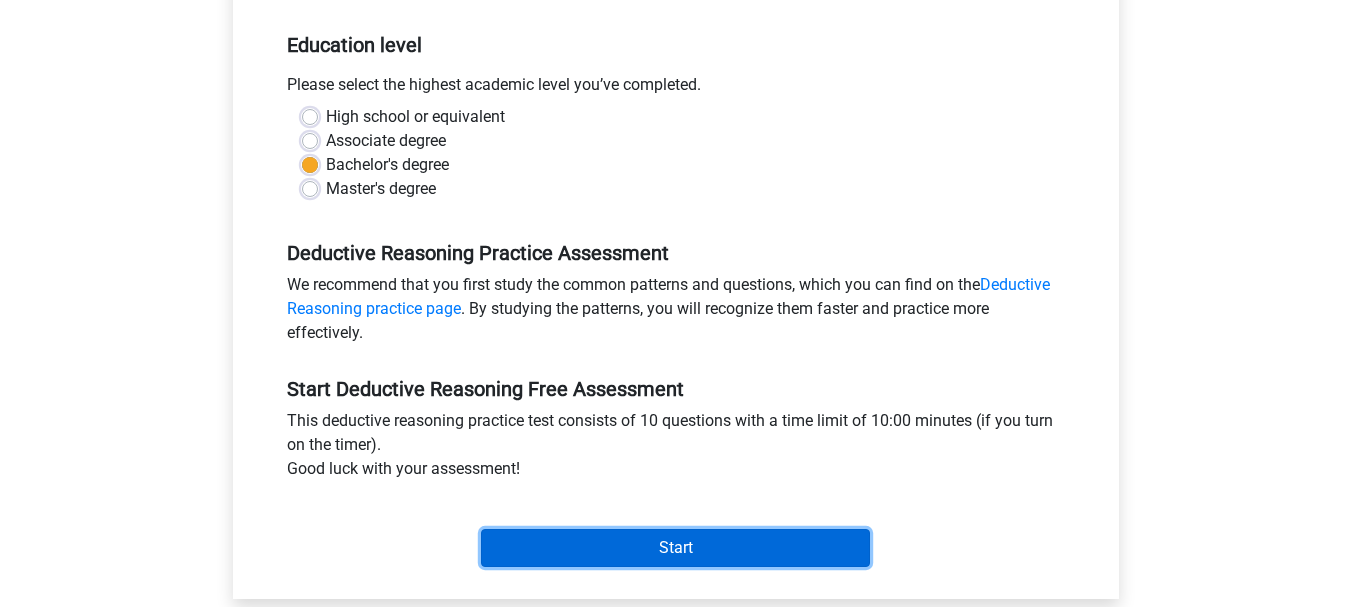 click on "Start" at bounding box center [675, 548] 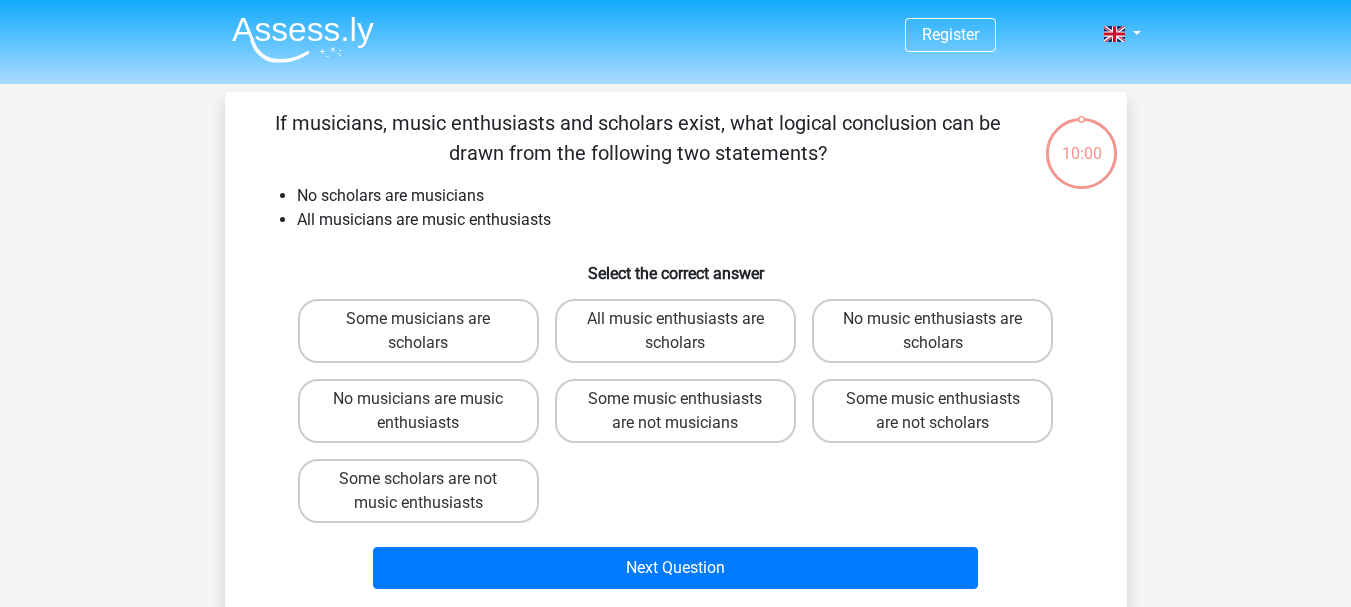 scroll, scrollTop: 0, scrollLeft: 0, axis: both 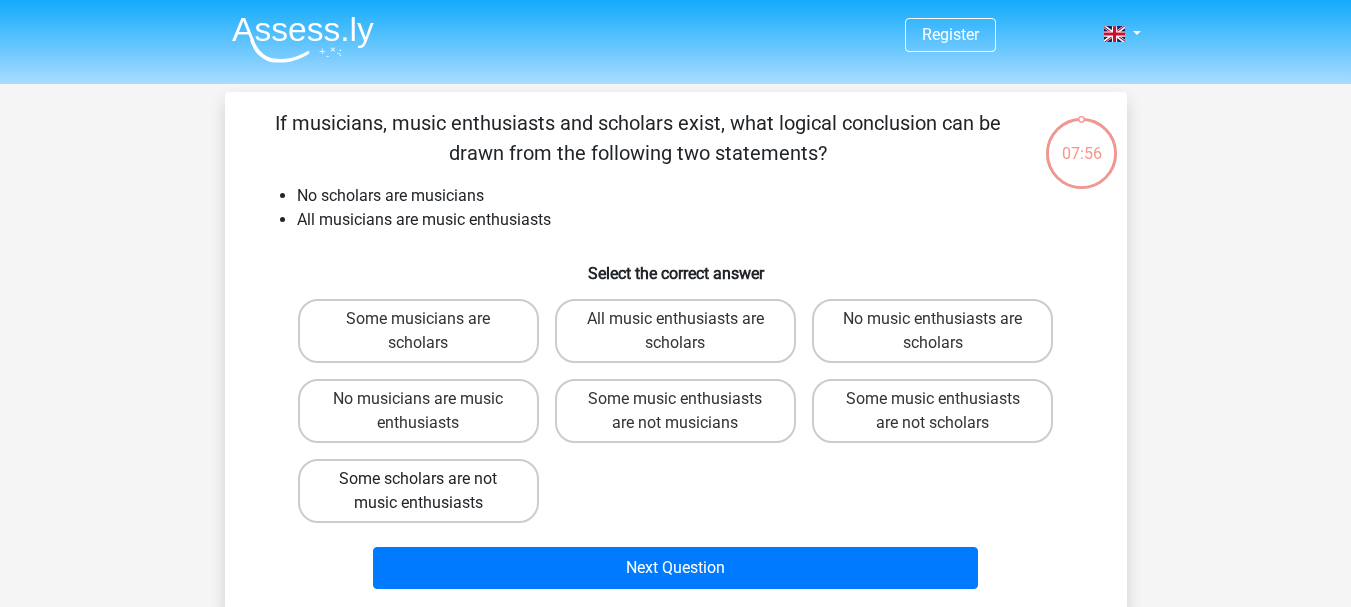 click on "Some scholars are not music enthusiasts" at bounding box center [418, 491] 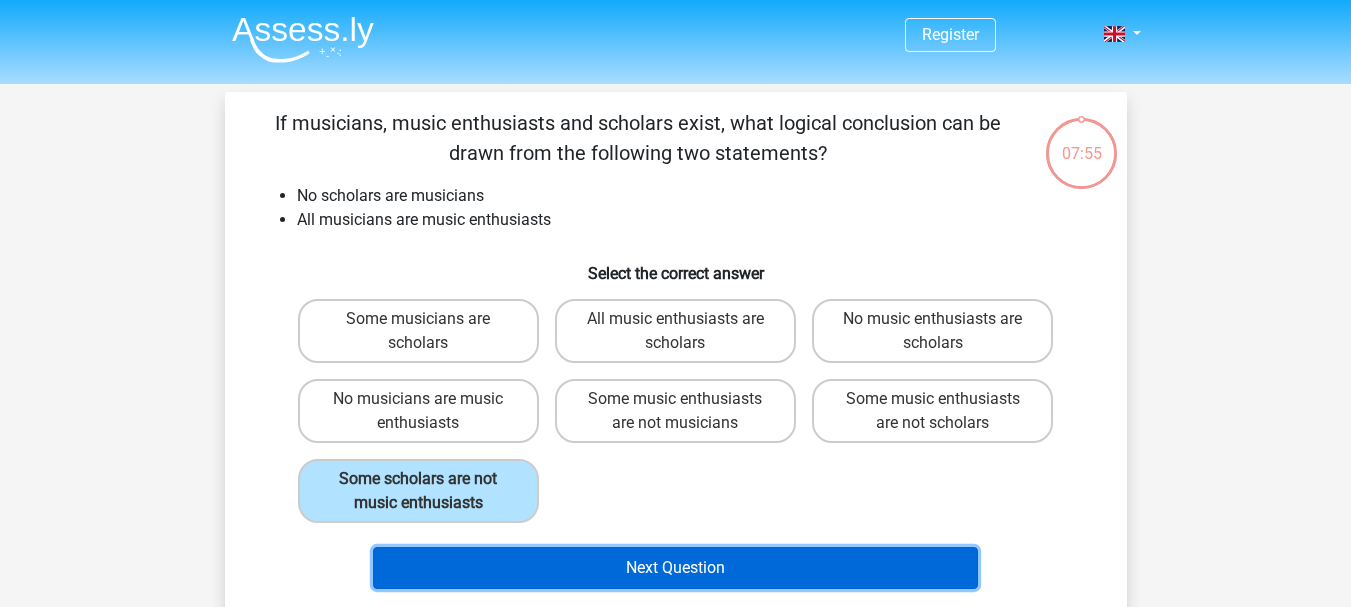 click on "Next Question" at bounding box center (675, 568) 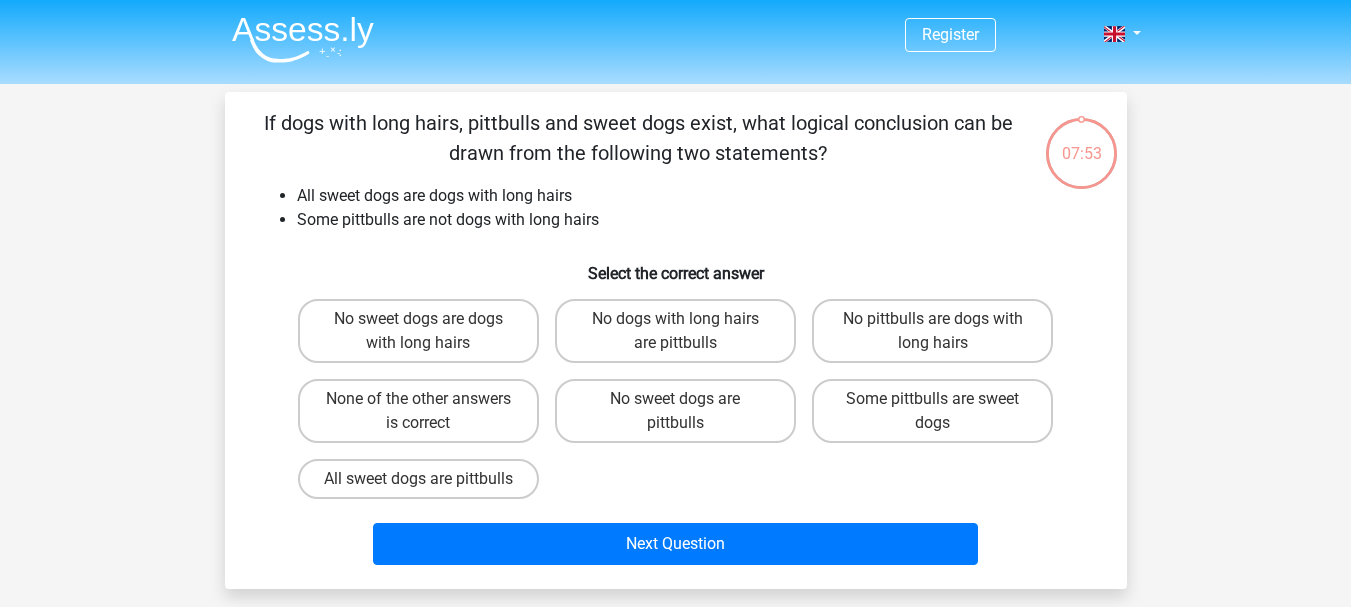 scroll, scrollTop: 92, scrollLeft: 0, axis: vertical 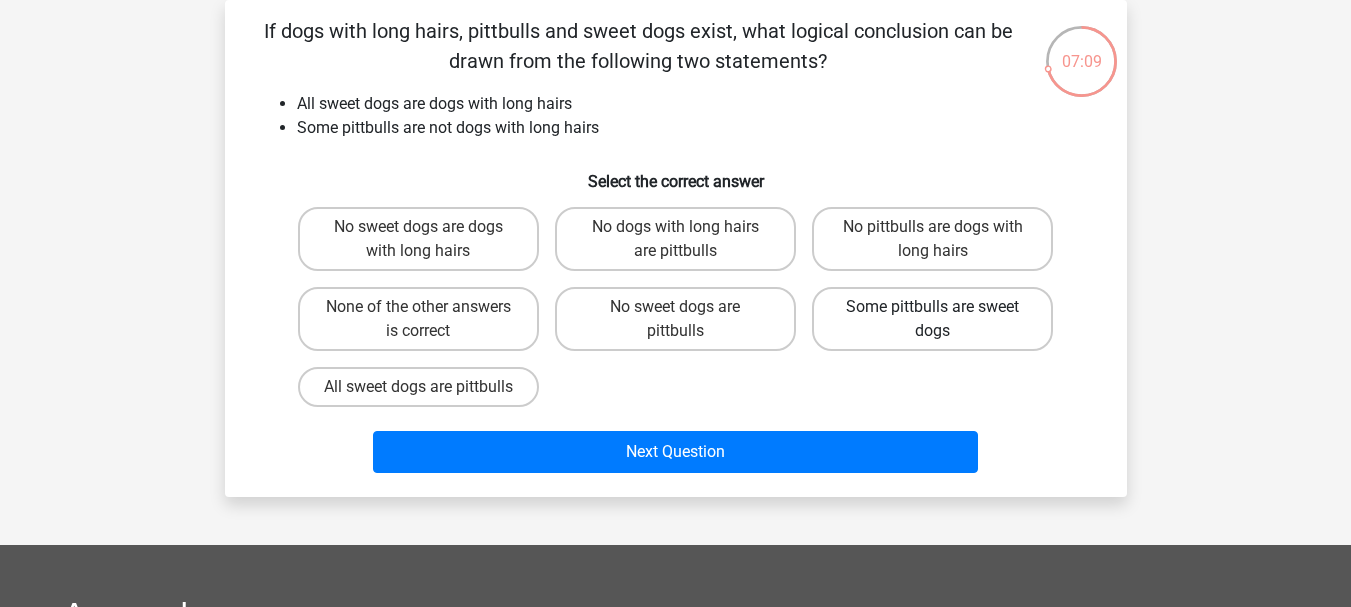 click on "Some pittbulls are sweet dogs" at bounding box center [932, 319] 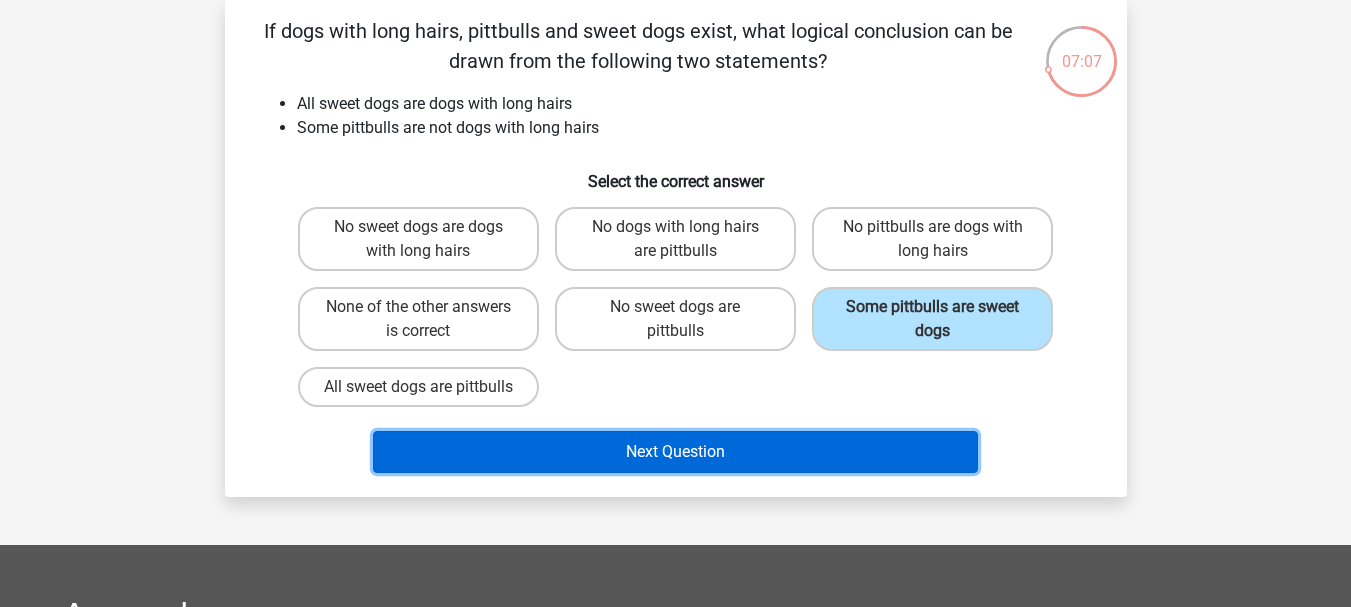 click on "Next Question" at bounding box center (675, 452) 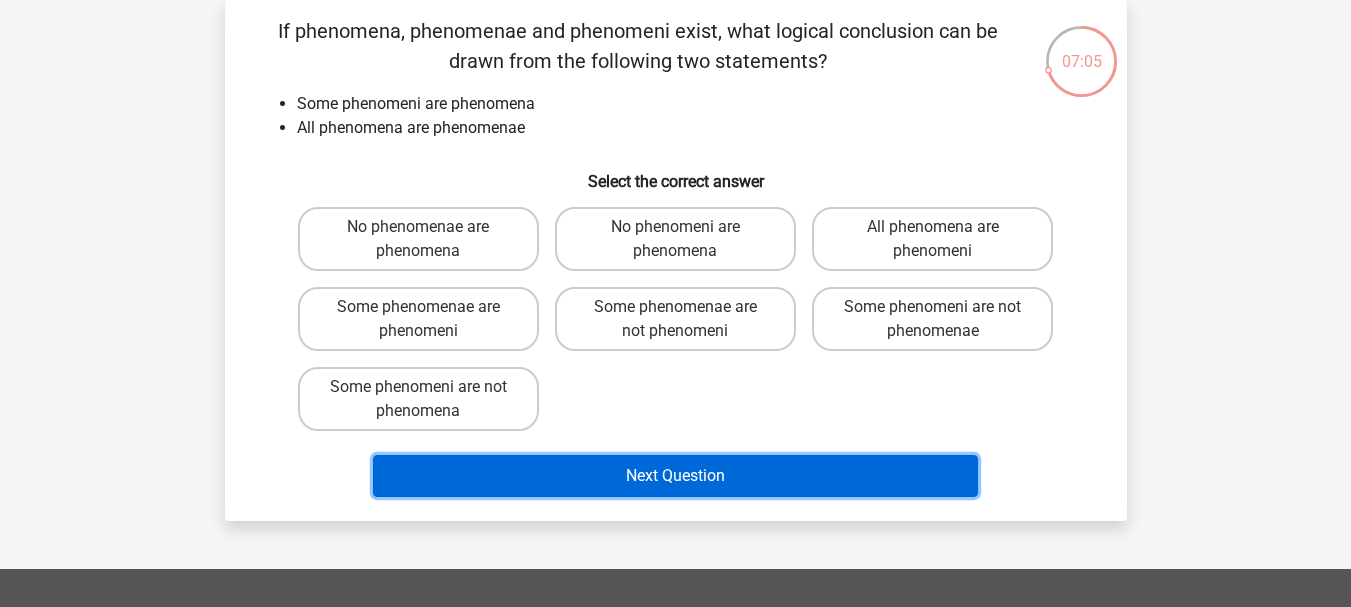 click on "Next Question" at bounding box center (675, 476) 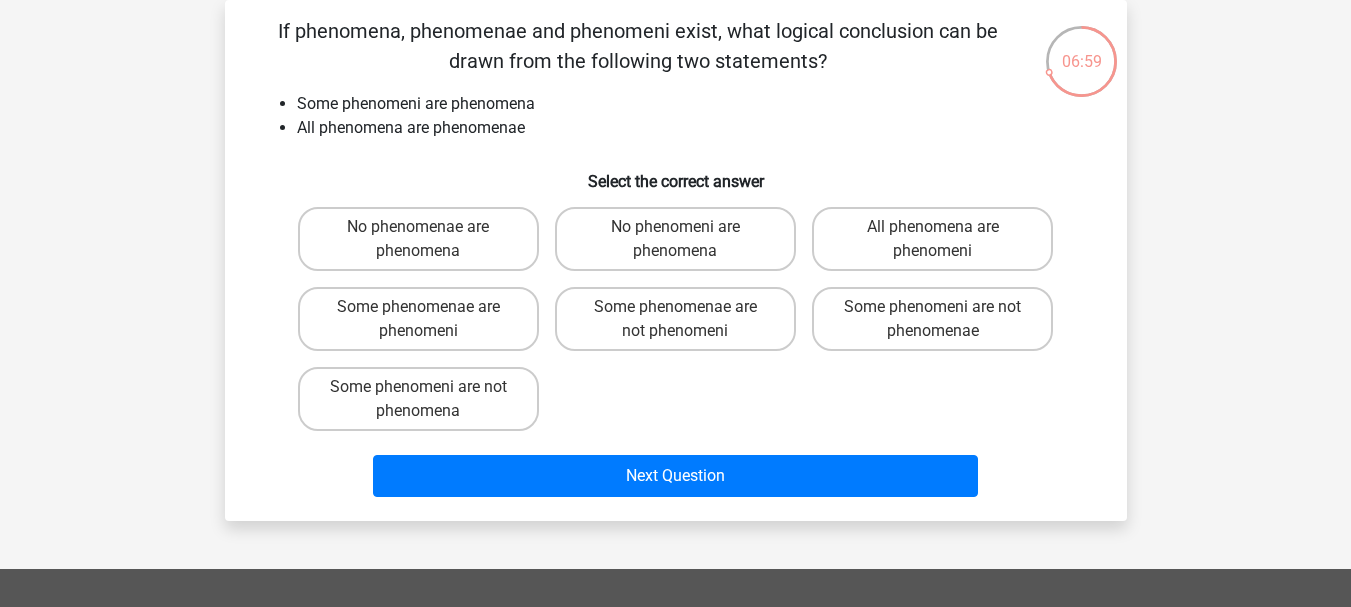 click on "Select the correct answer" at bounding box center [676, 173] 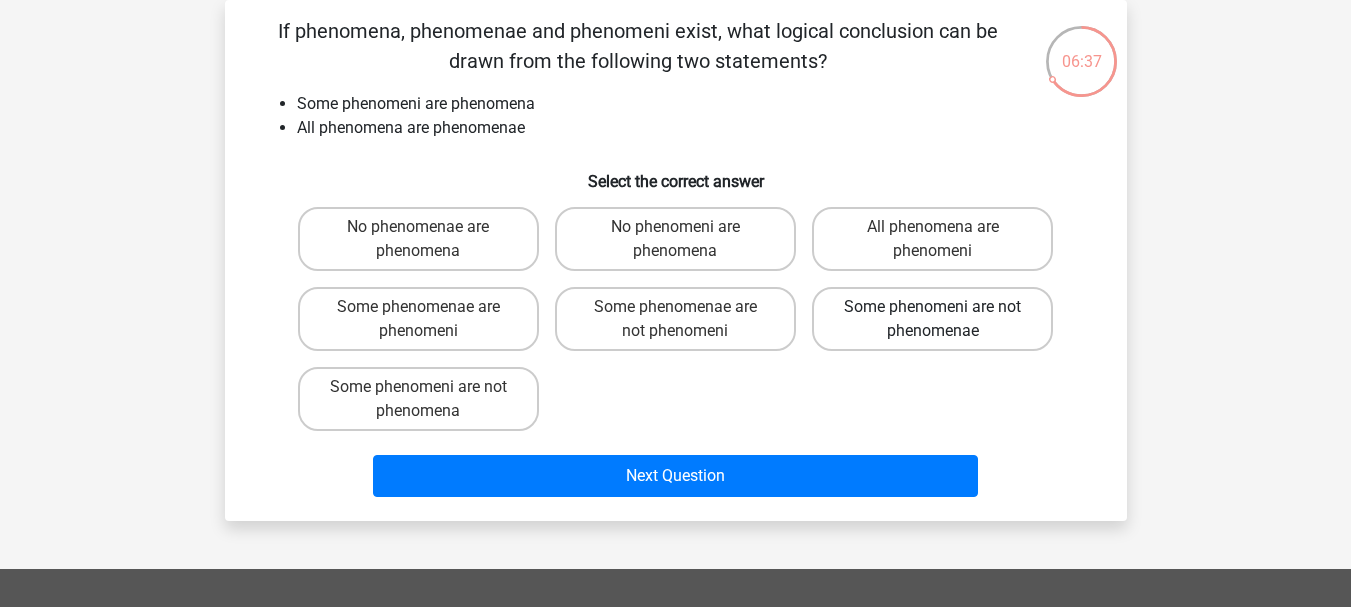 click on "Some phenomeni are not phenomenae" at bounding box center (932, 319) 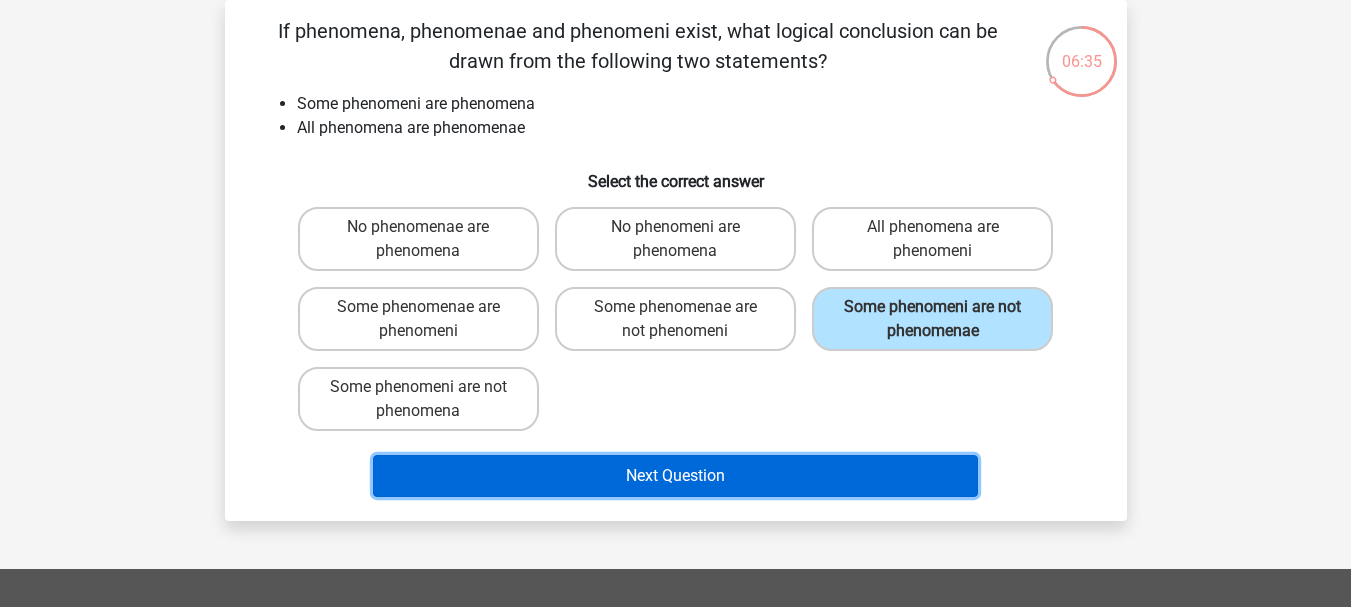 click on "Next Question" at bounding box center [675, 476] 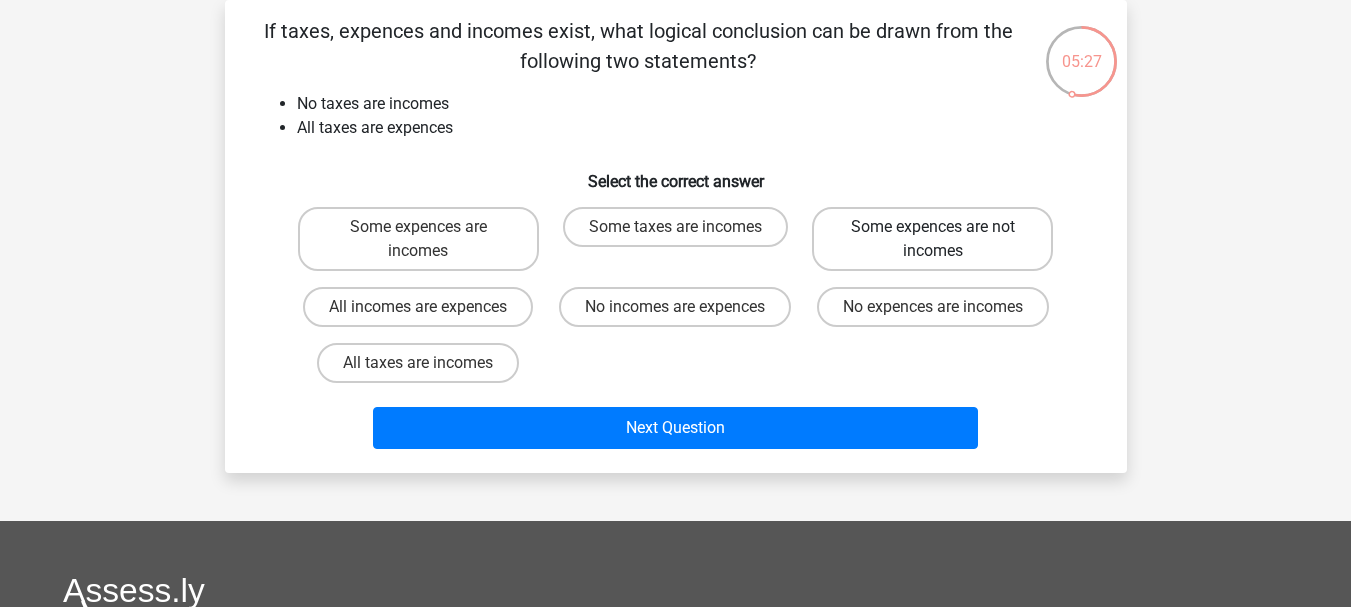 click on "Some expences are not incomes" at bounding box center (932, 239) 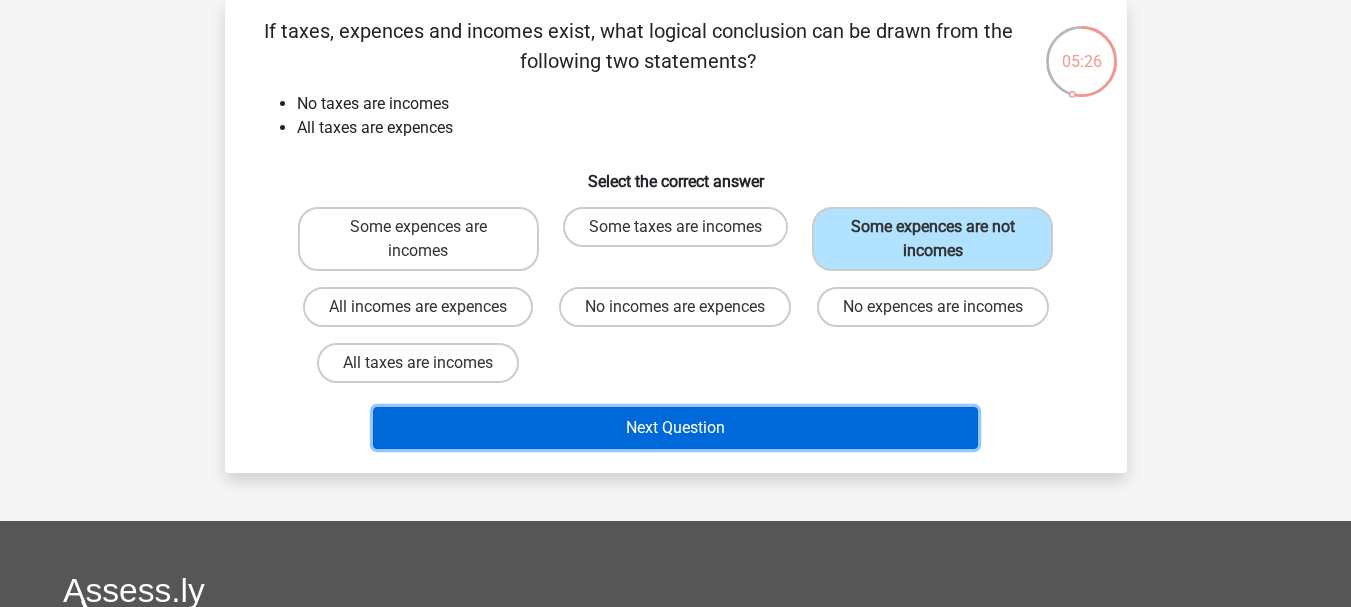 click on "Next Question" at bounding box center [675, 428] 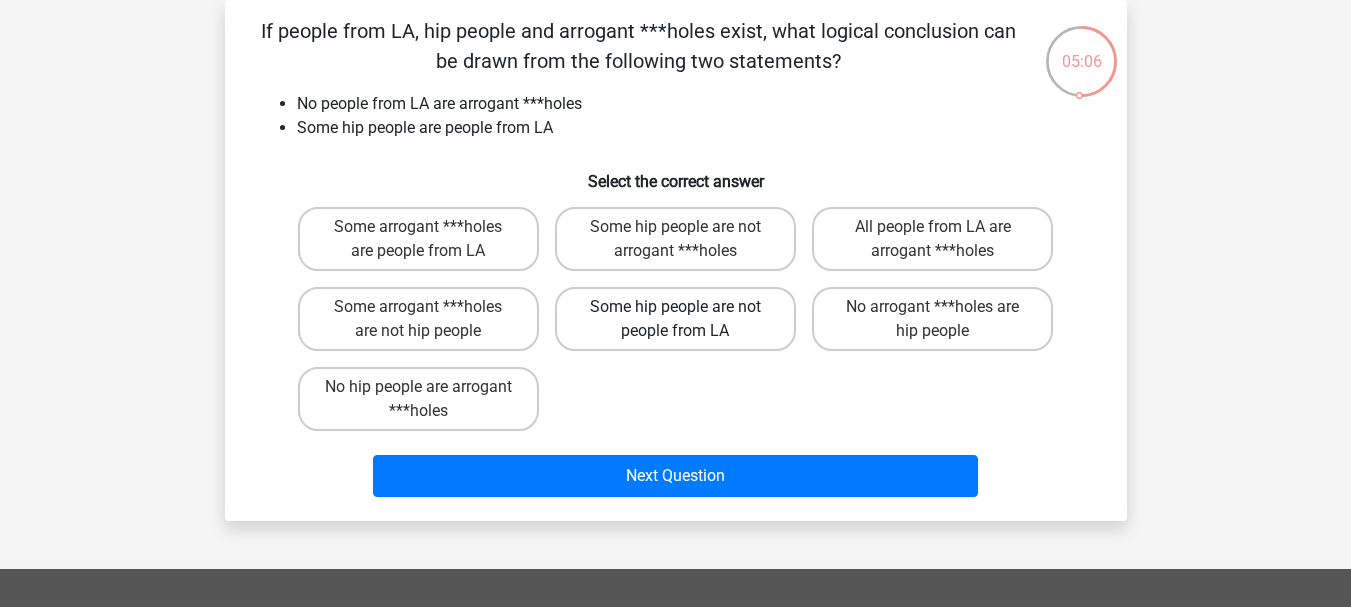 click on "Some hip people are not people from LA" at bounding box center [675, 319] 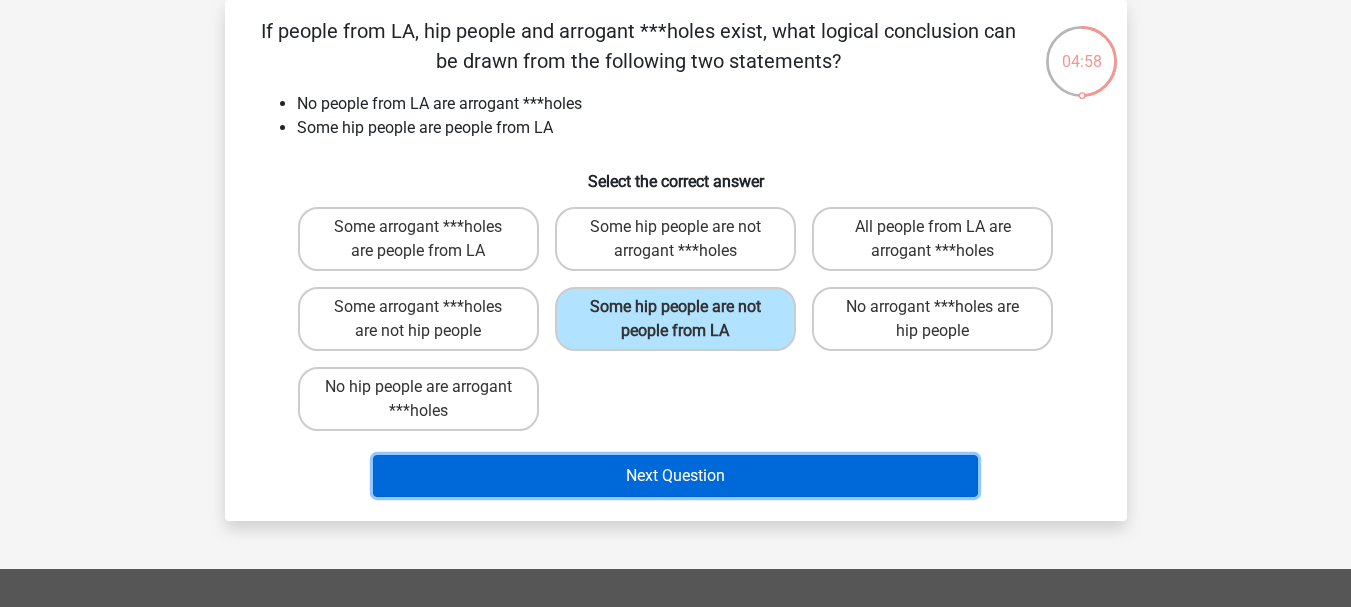 click on "Next Question" at bounding box center [675, 476] 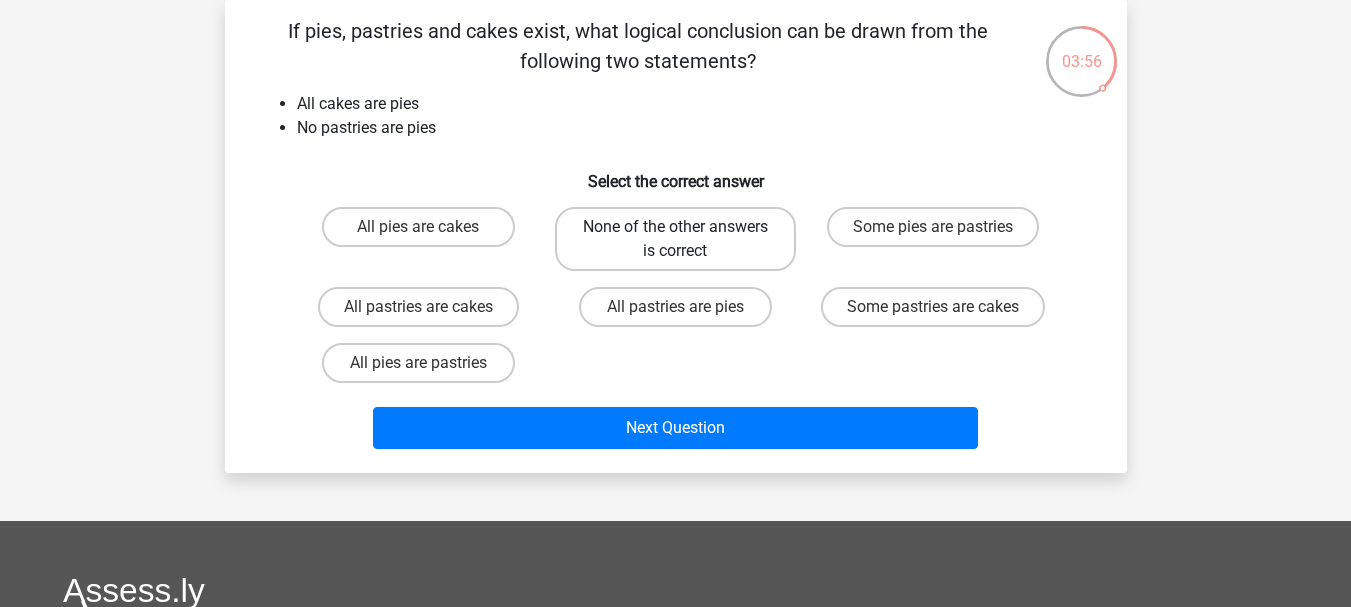 click on "None of the other answers is correct" at bounding box center [675, 239] 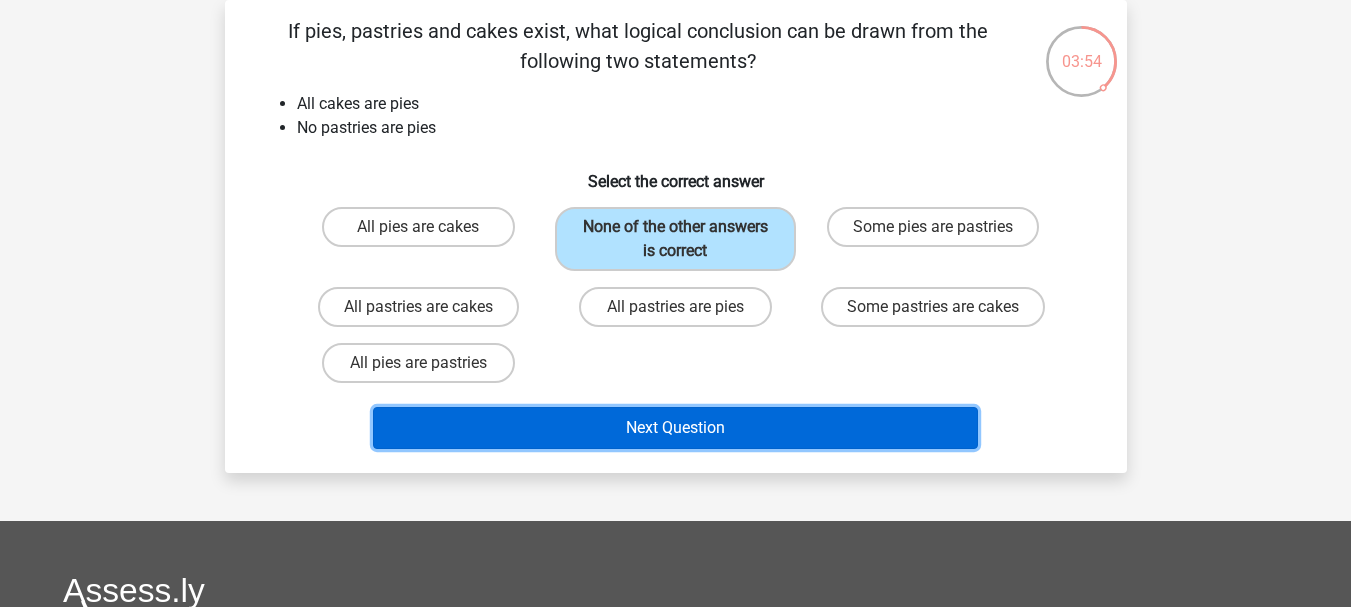 click on "Next Question" at bounding box center [675, 428] 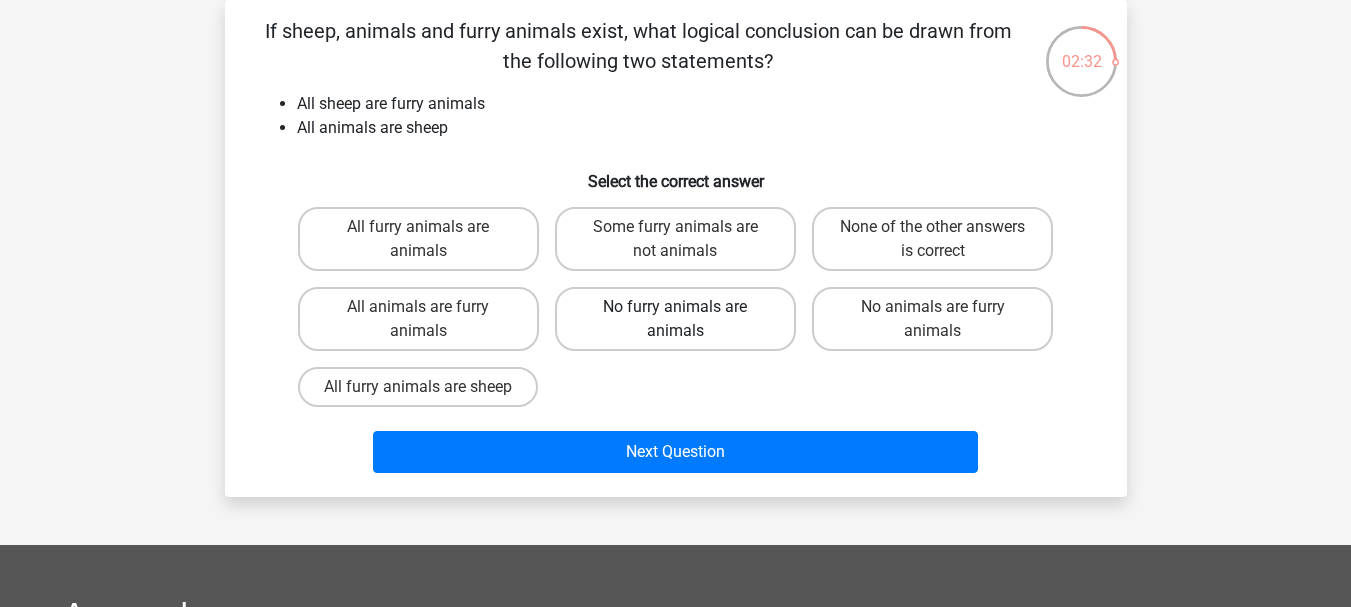 click on "No furry animals are animals" at bounding box center (675, 319) 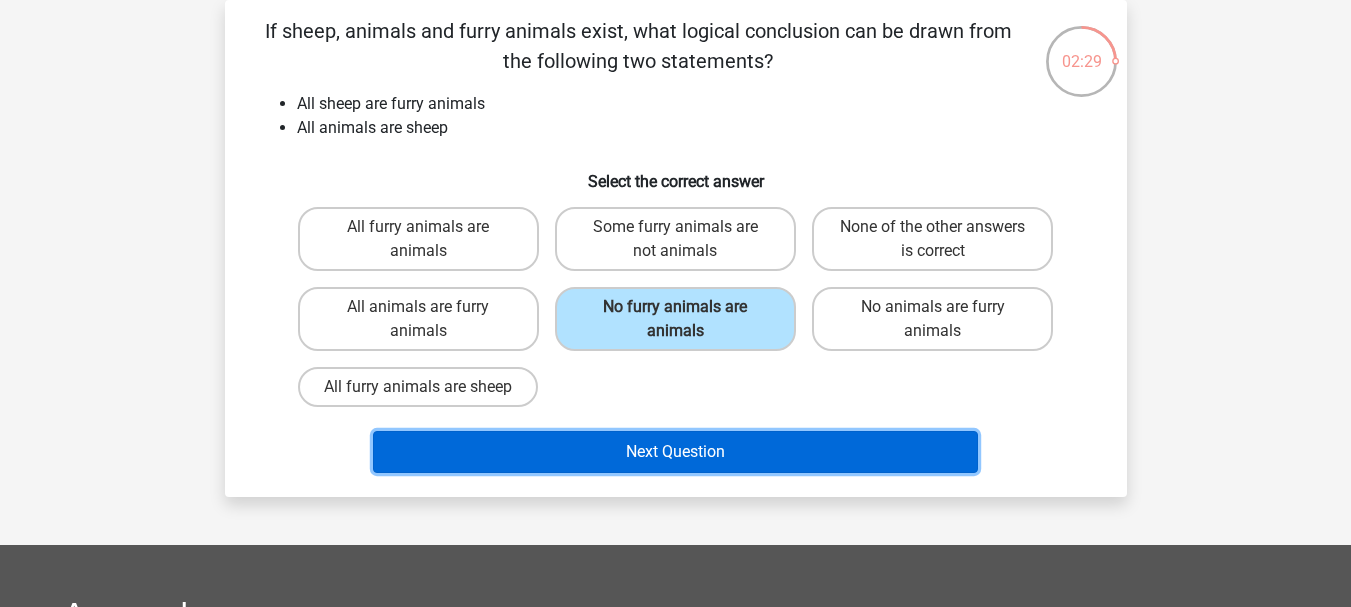 click on "Next Question" at bounding box center [675, 452] 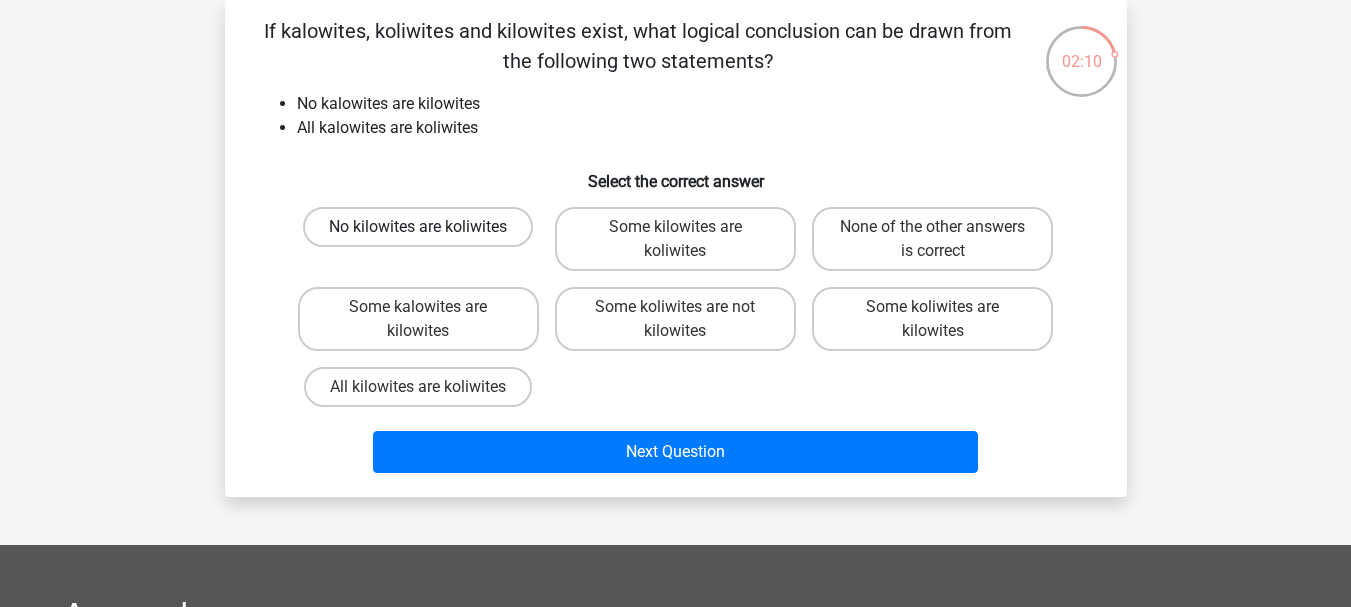 click on "No kilowites are koliwites" at bounding box center (418, 227) 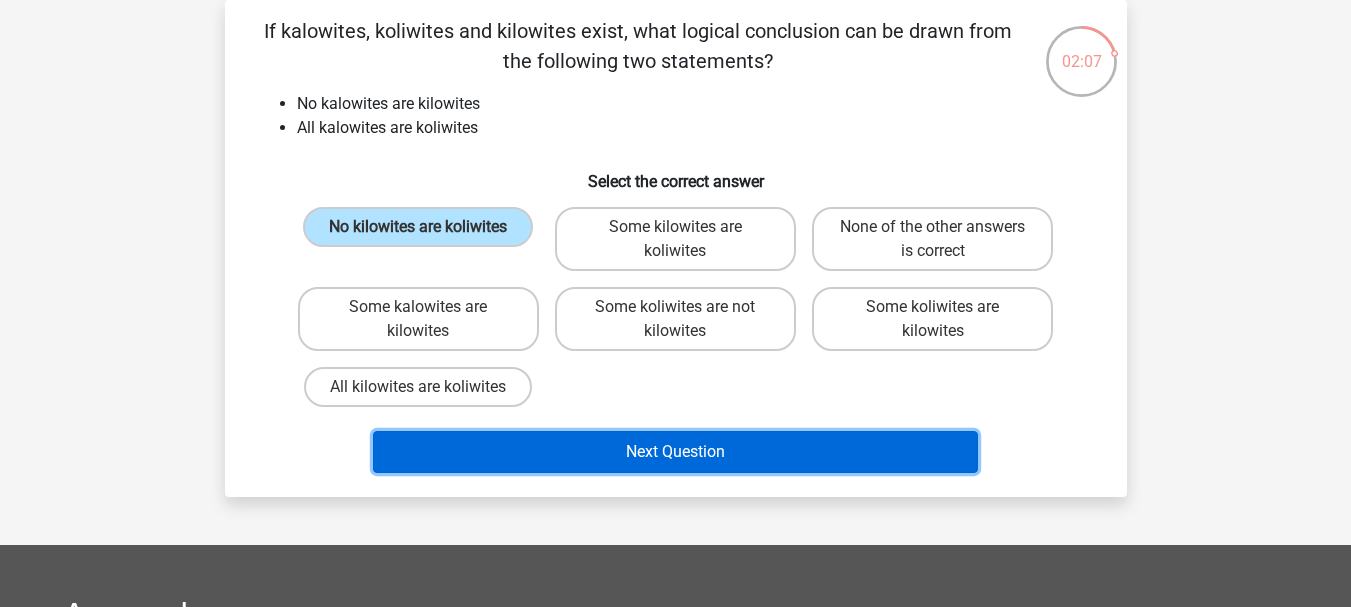 click on "Next Question" at bounding box center (675, 452) 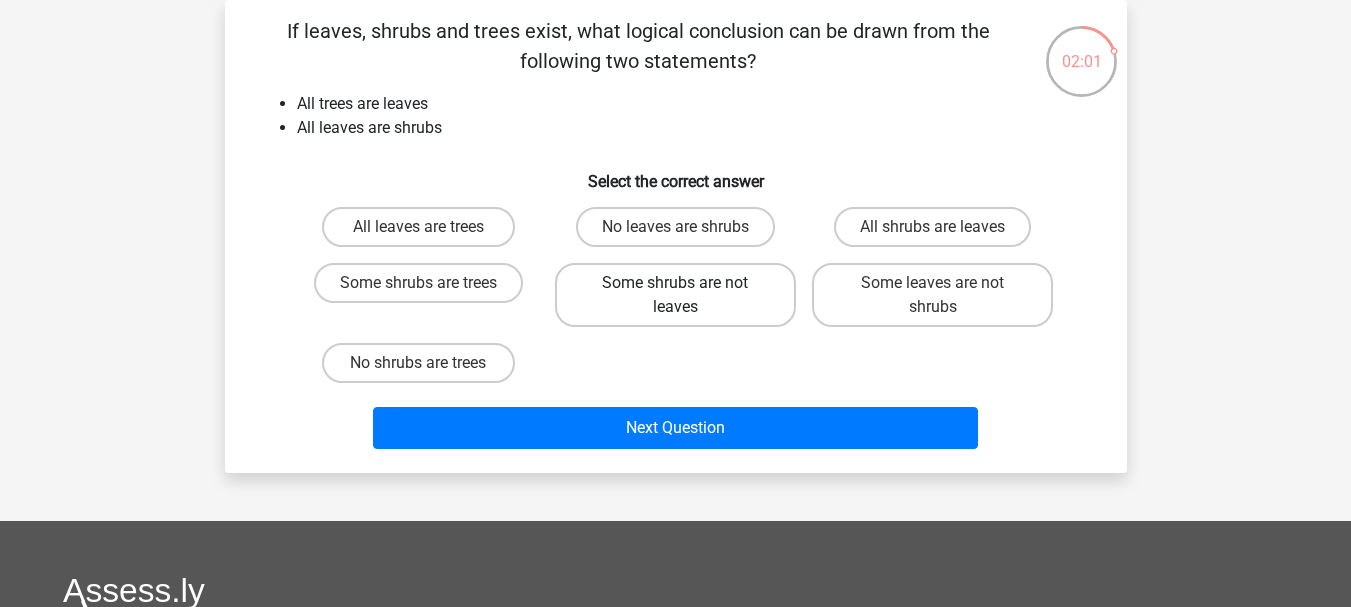 click on "Some shrubs are not leaves" at bounding box center [675, 295] 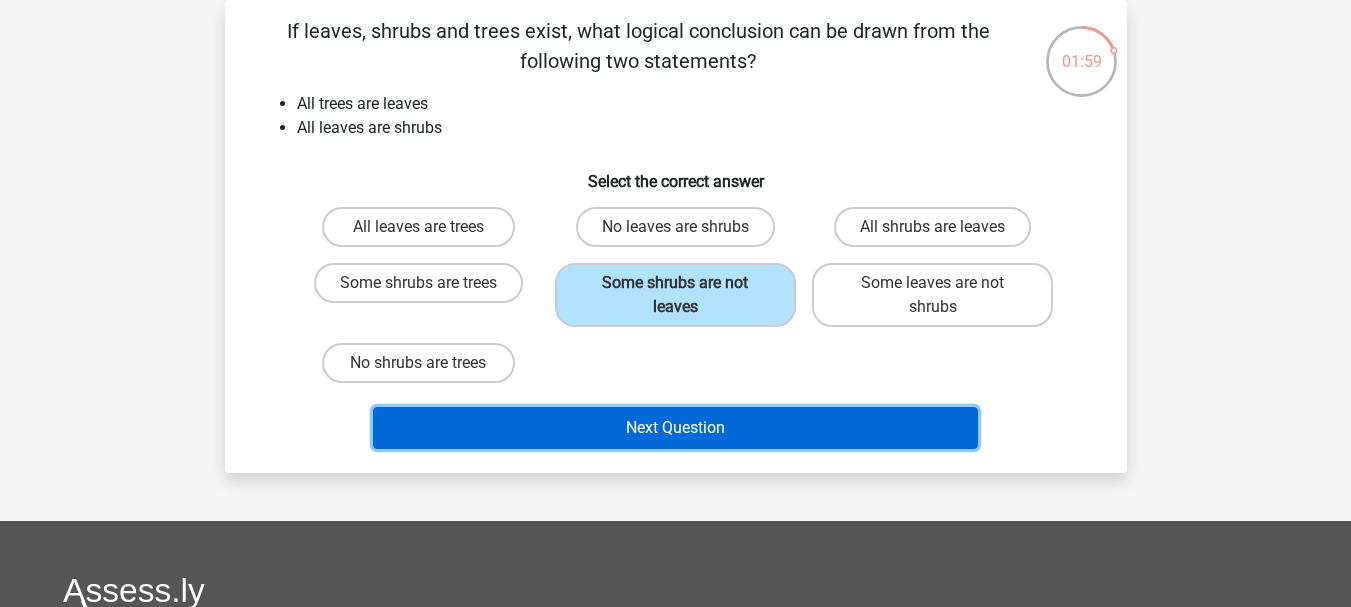 click on "Next Question" at bounding box center (675, 428) 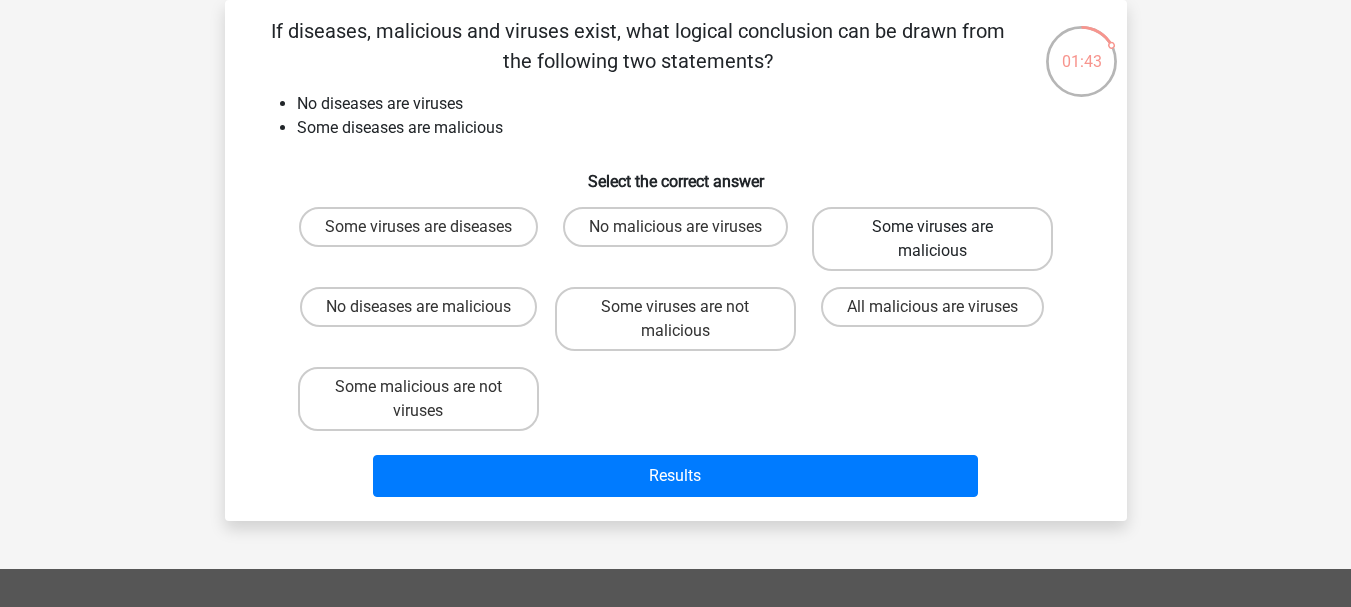 click on "Some viruses are malicious" at bounding box center [932, 239] 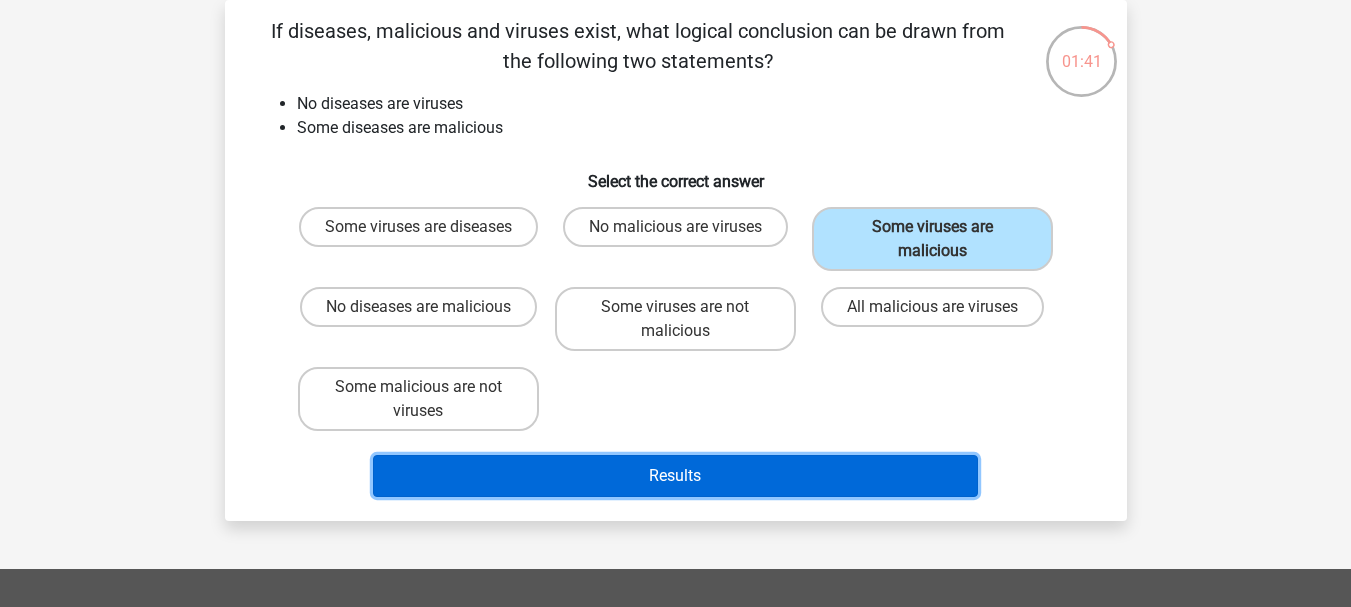 click on "Results" at bounding box center (675, 476) 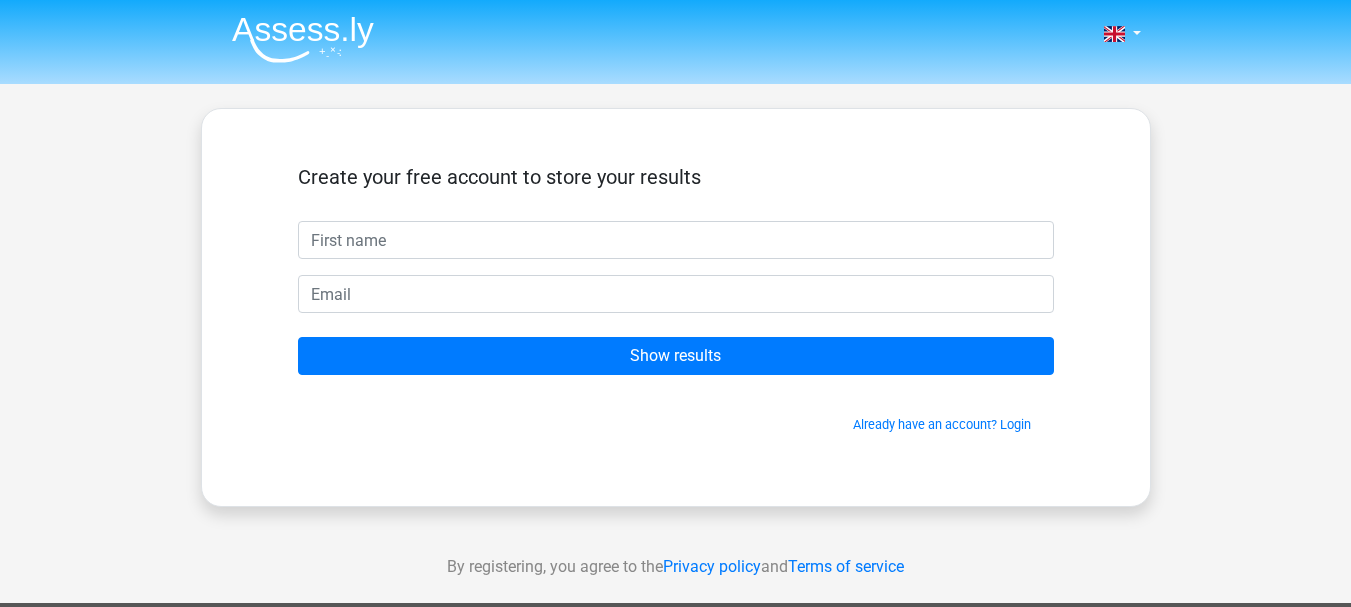 scroll, scrollTop: 0, scrollLeft: 0, axis: both 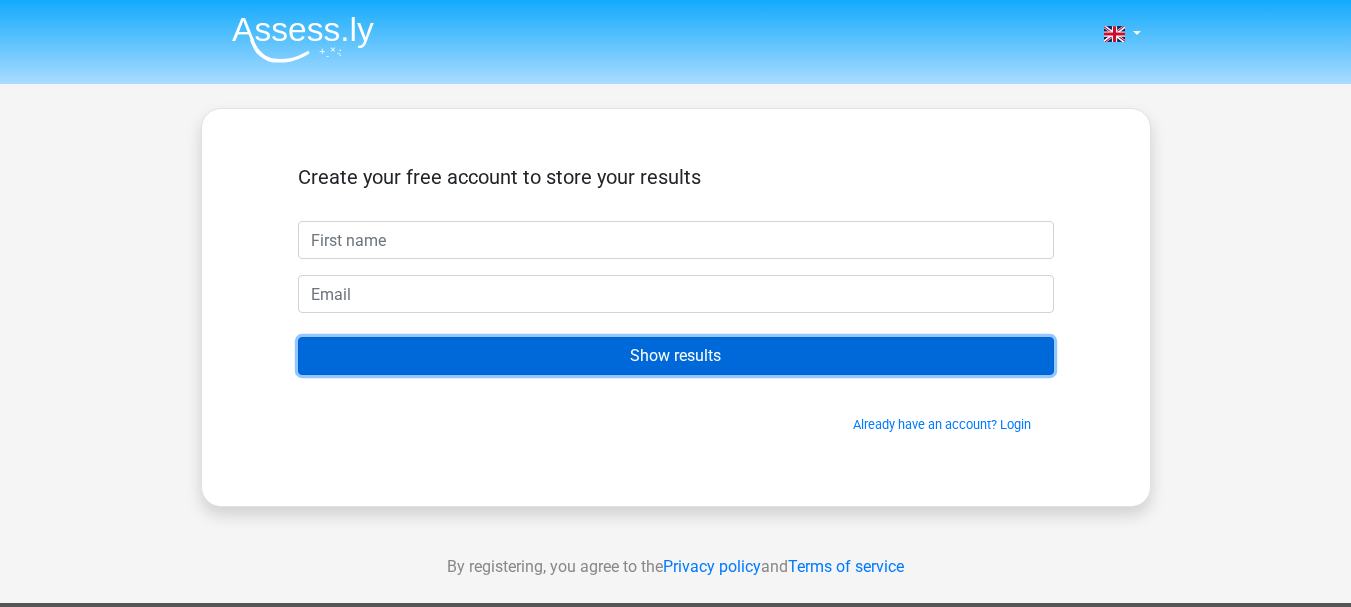 click on "Show results" at bounding box center (676, 356) 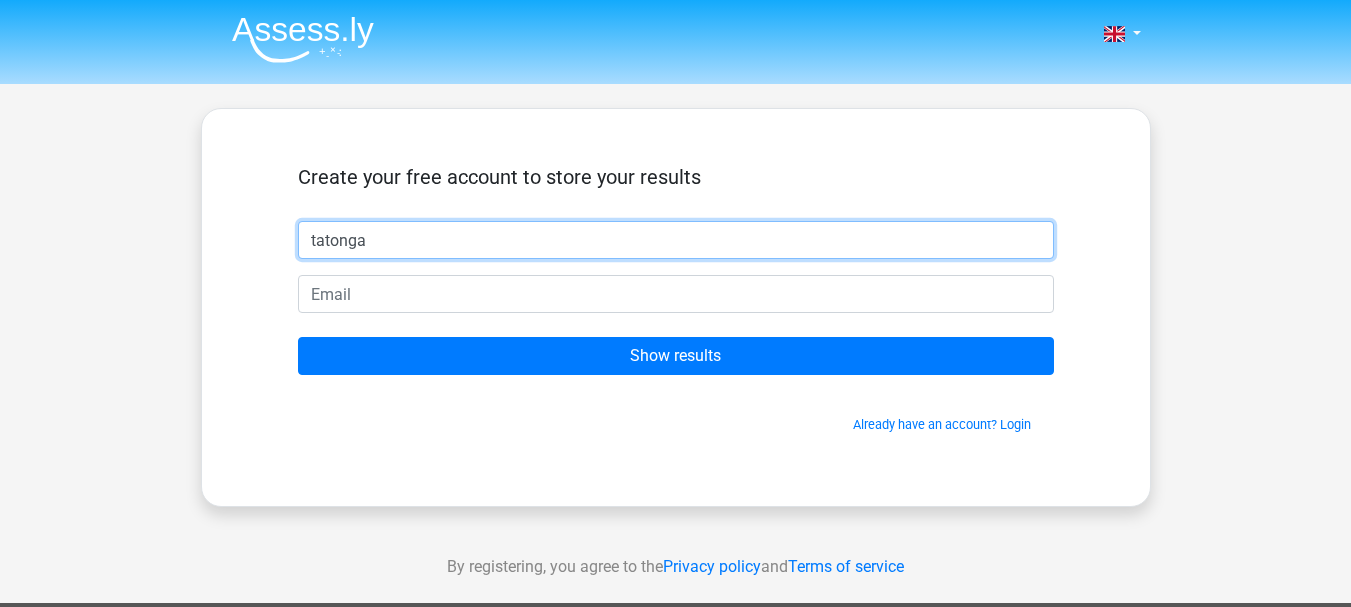 type on "tatonga" 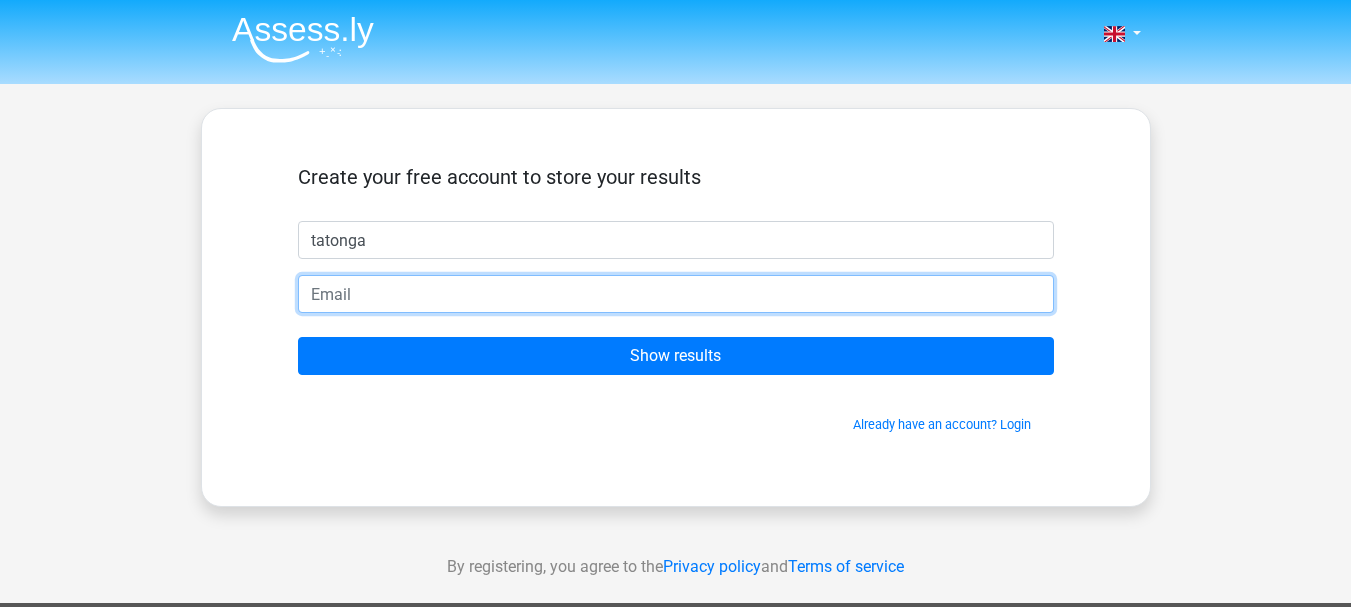 click at bounding box center [676, 294] 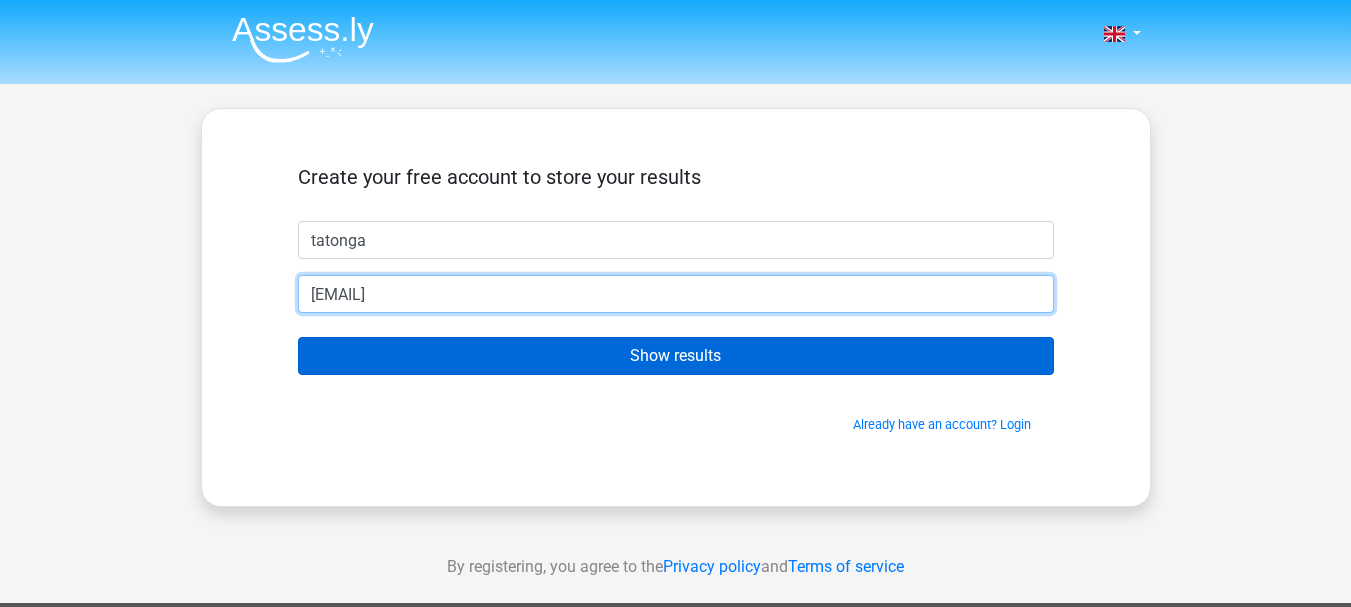 type on "zvomuya37@gmail.com" 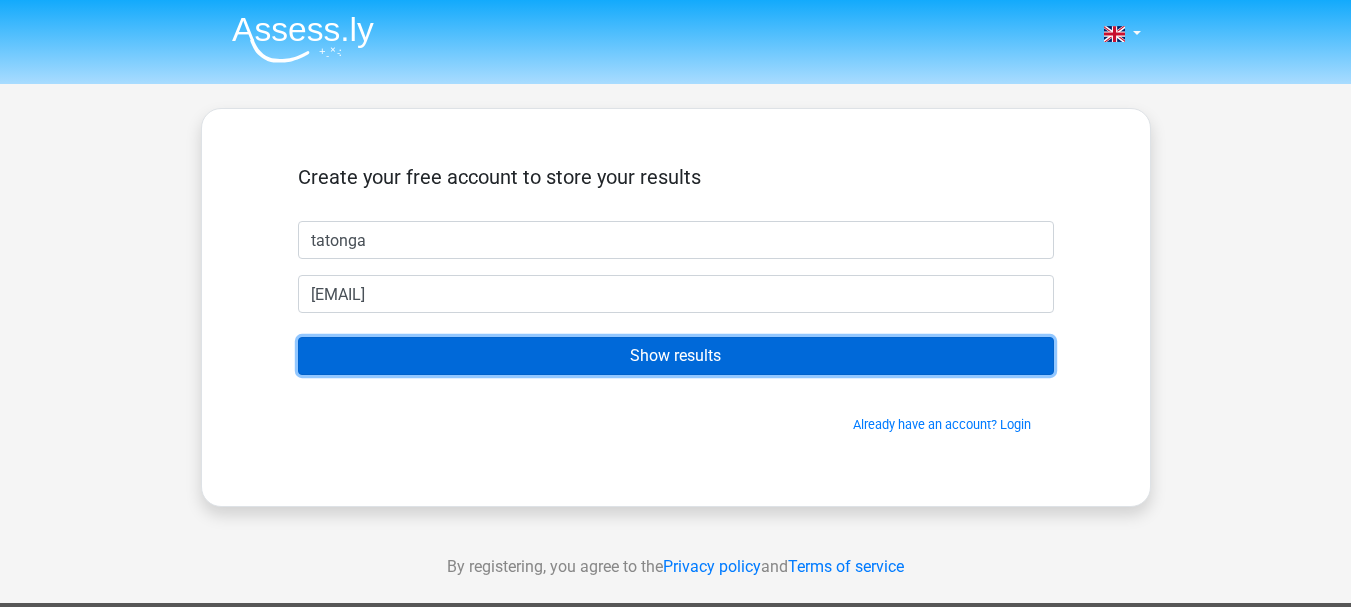 click on "Show results" at bounding box center [676, 356] 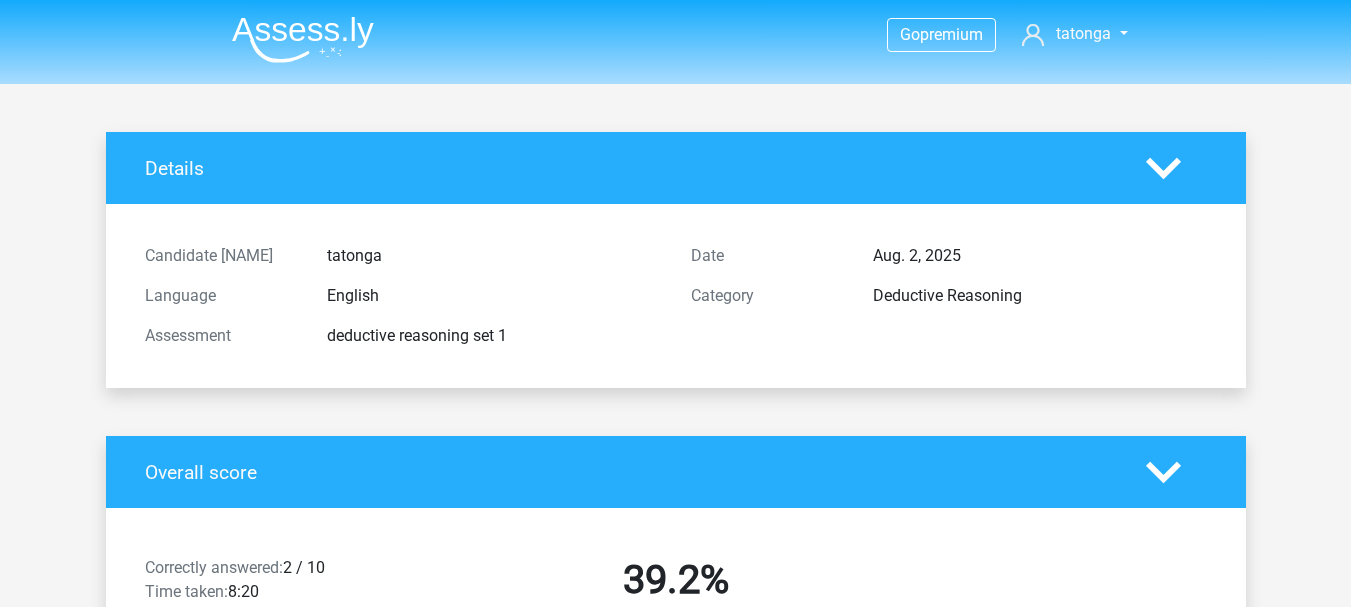 scroll, scrollTop: 0, scrollLeft: 0, axis: both 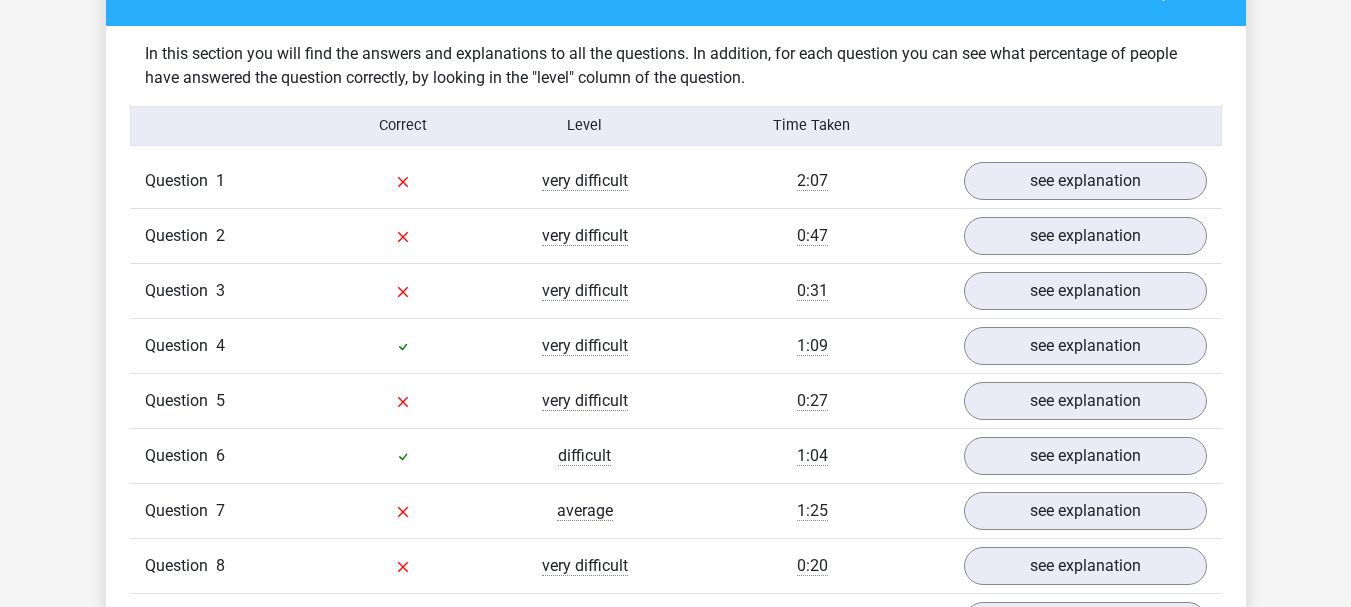 click on "very difficult" at bounding box center (585, 181) 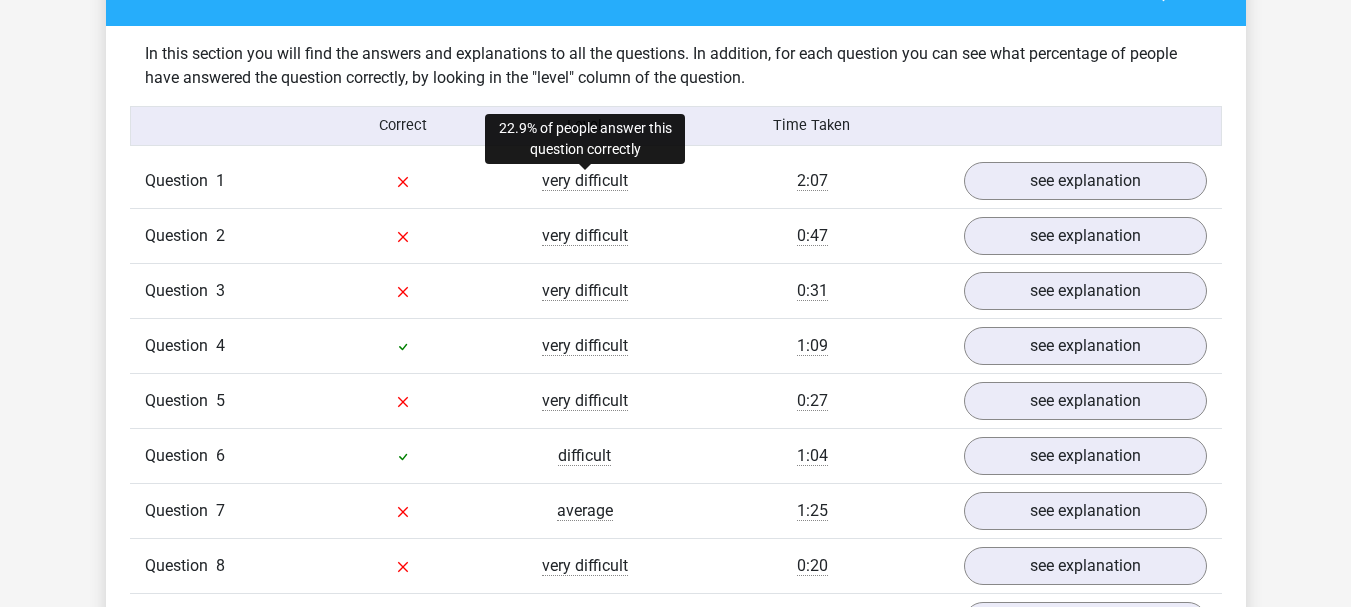 click on "very difficult" at bounding box center [585, 181] 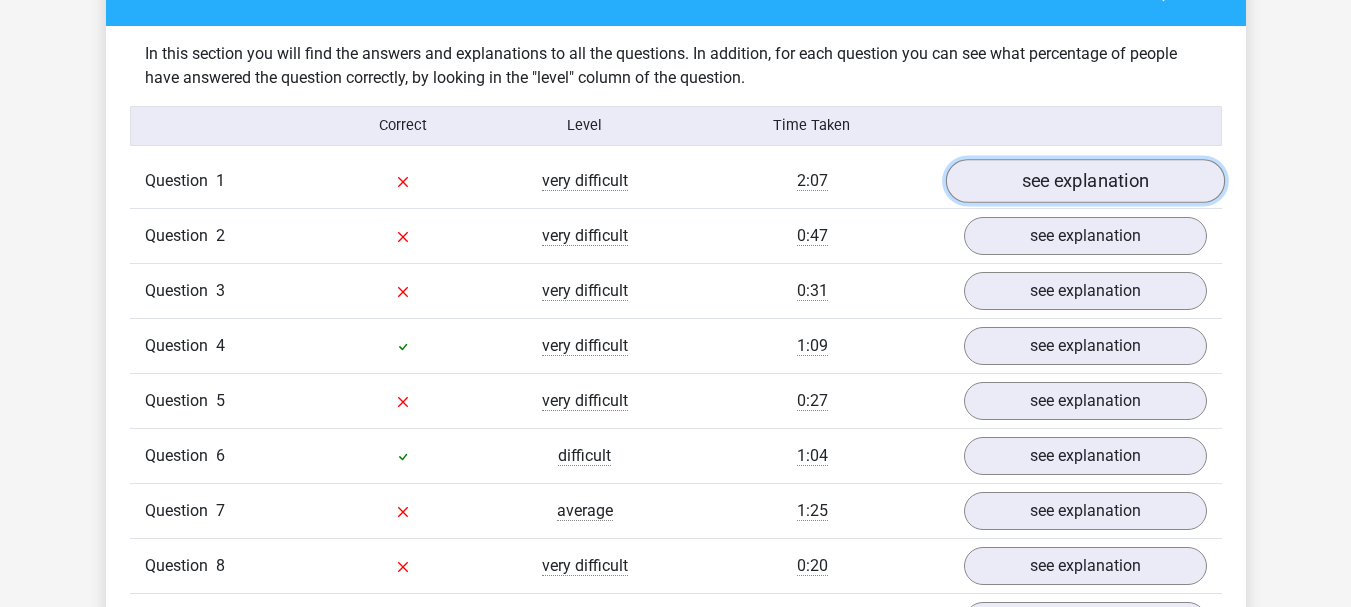 click on "see explanation" at bounding box center (1084, 181) 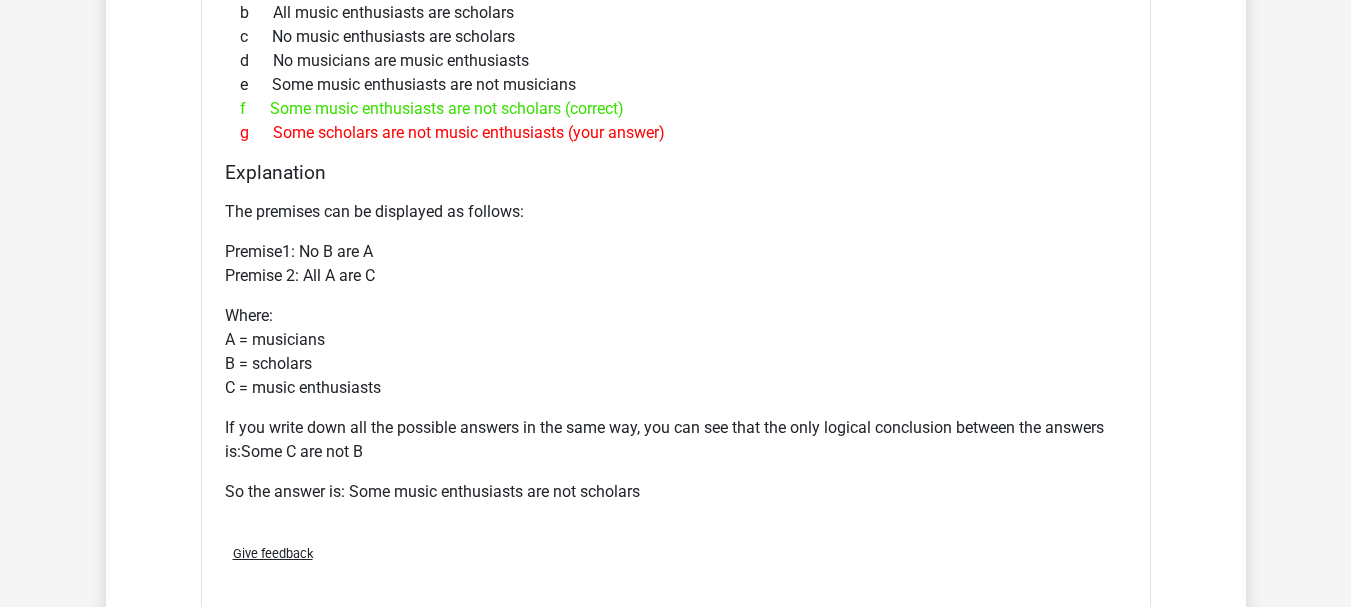 scroll, scrollTop: 2019, scrollLeft: 0, axis: vertical 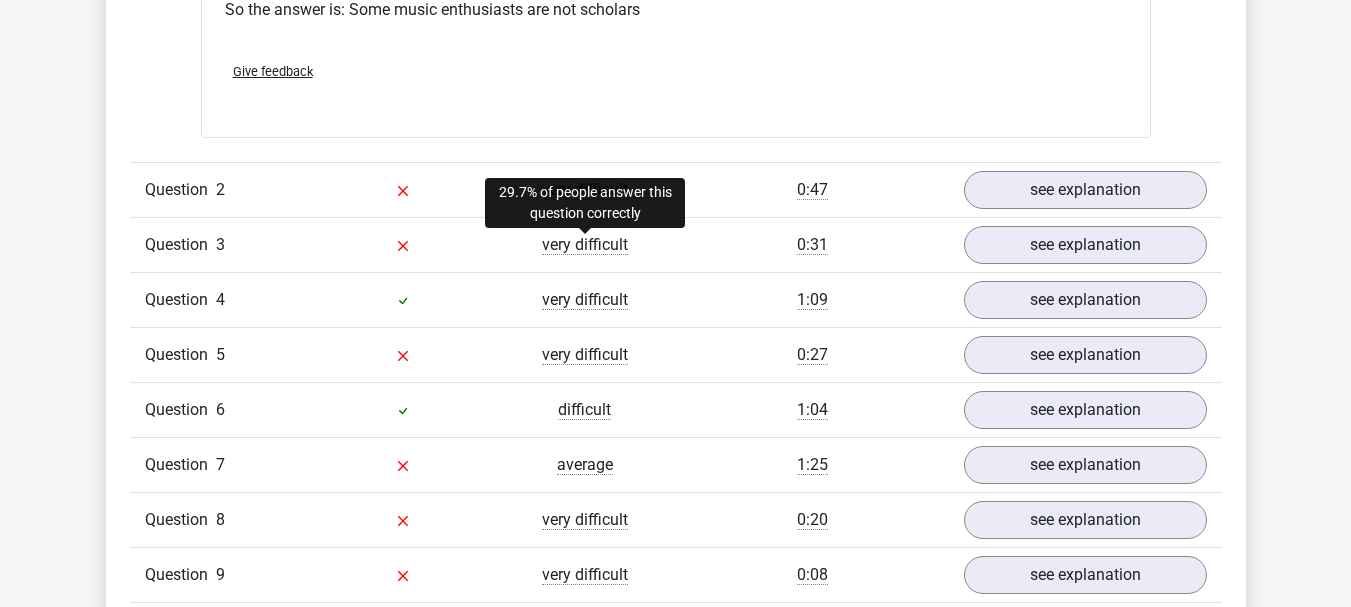 click on "very difficult" at bounding box center [585, 245] 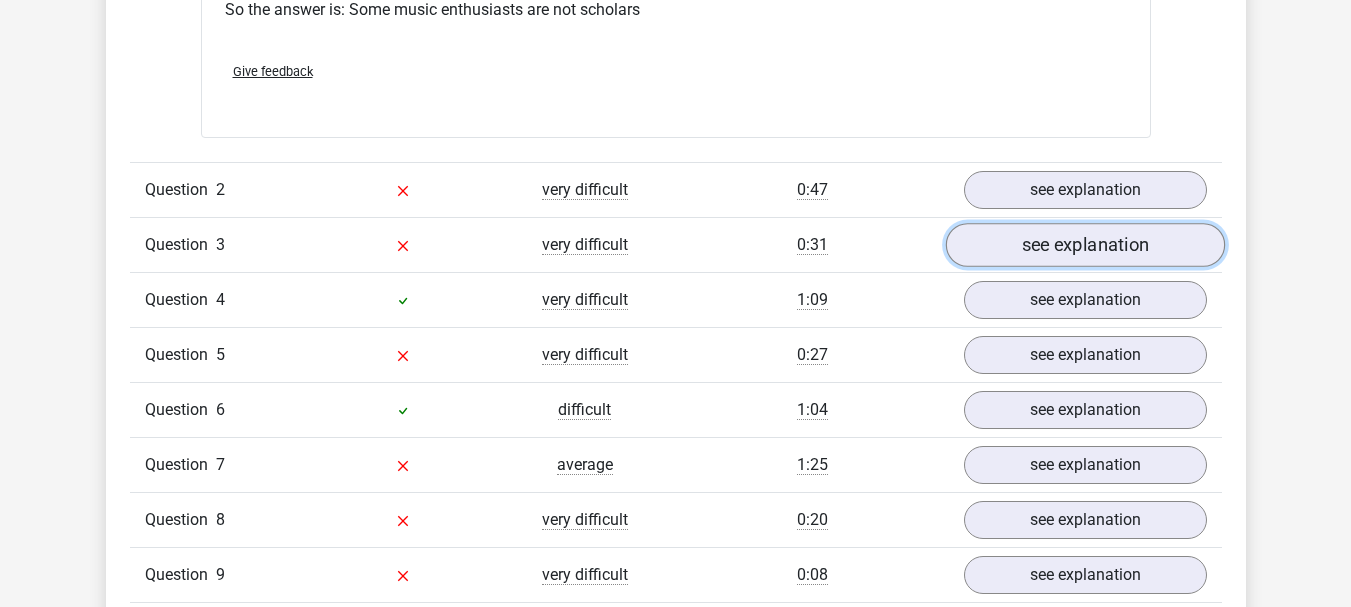 click on "see explanation" at bounding box center [1084, 245] 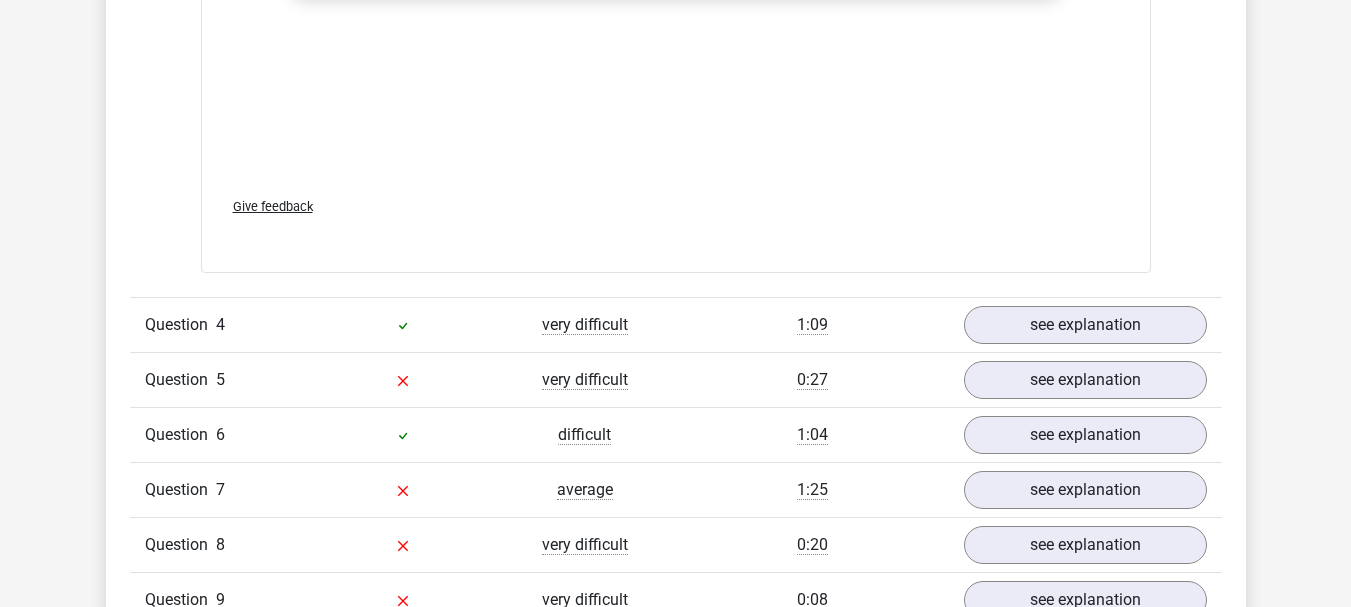 scroll, scrollTop: 3545, scrollLeft: 0, axis: vertical 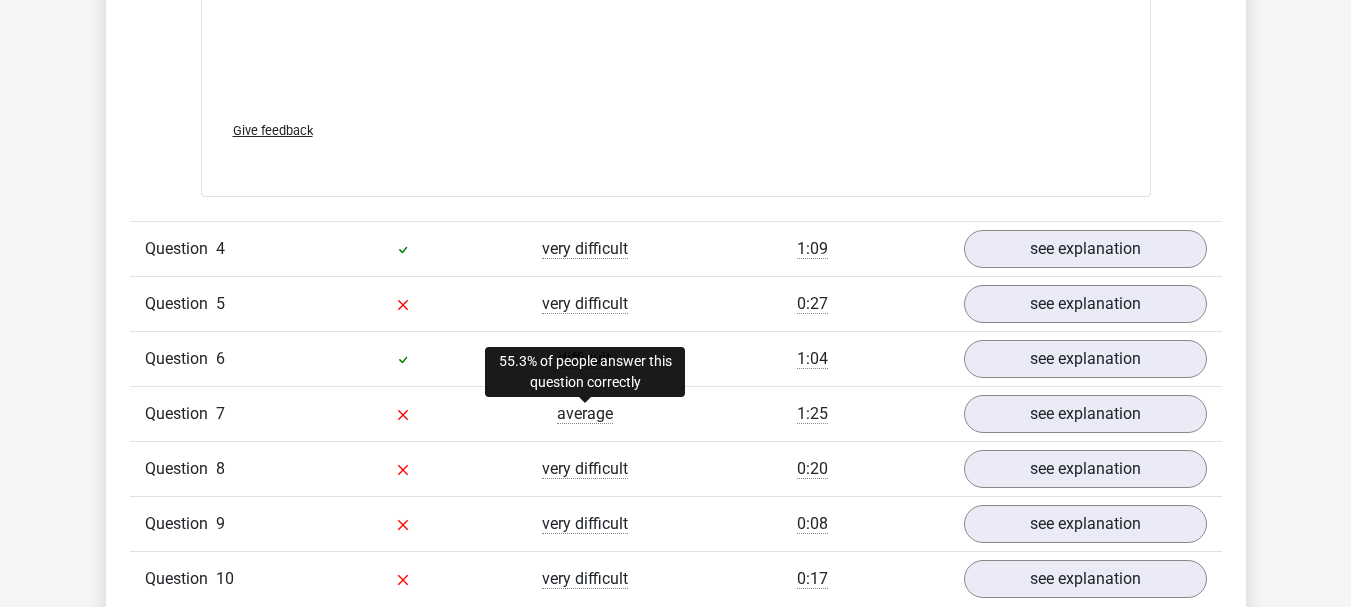 click on "average" at bounding box center (585, 414) 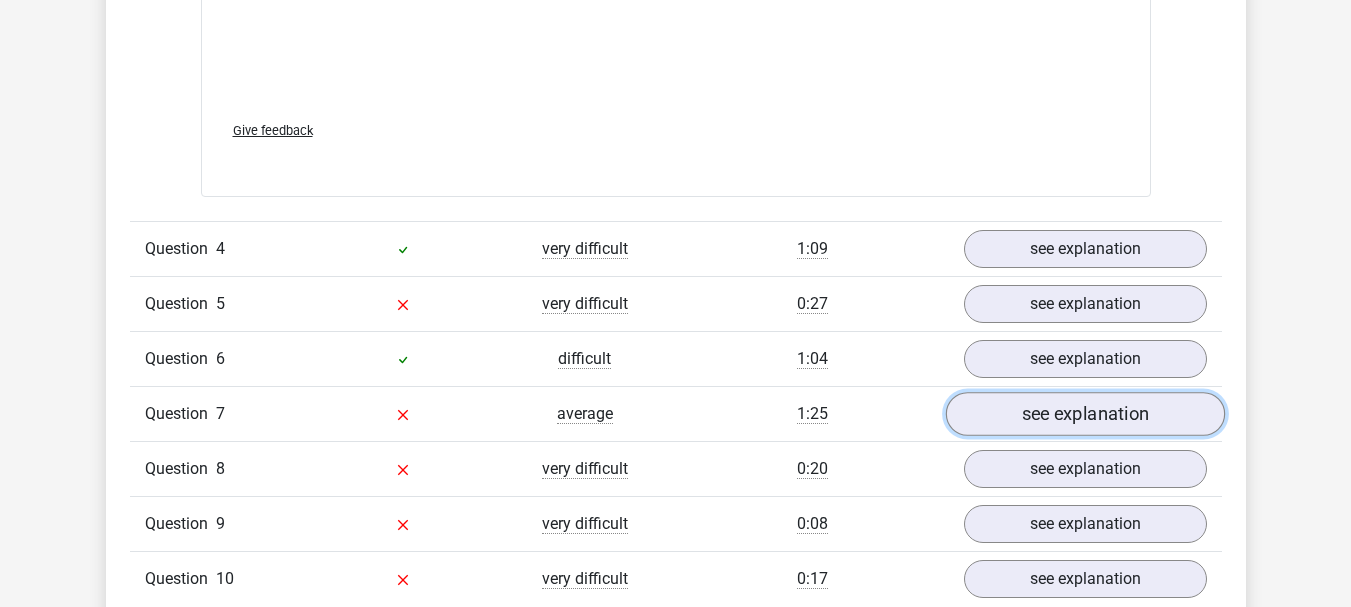 click on "see explanation" at bounding box center (1084, 414) 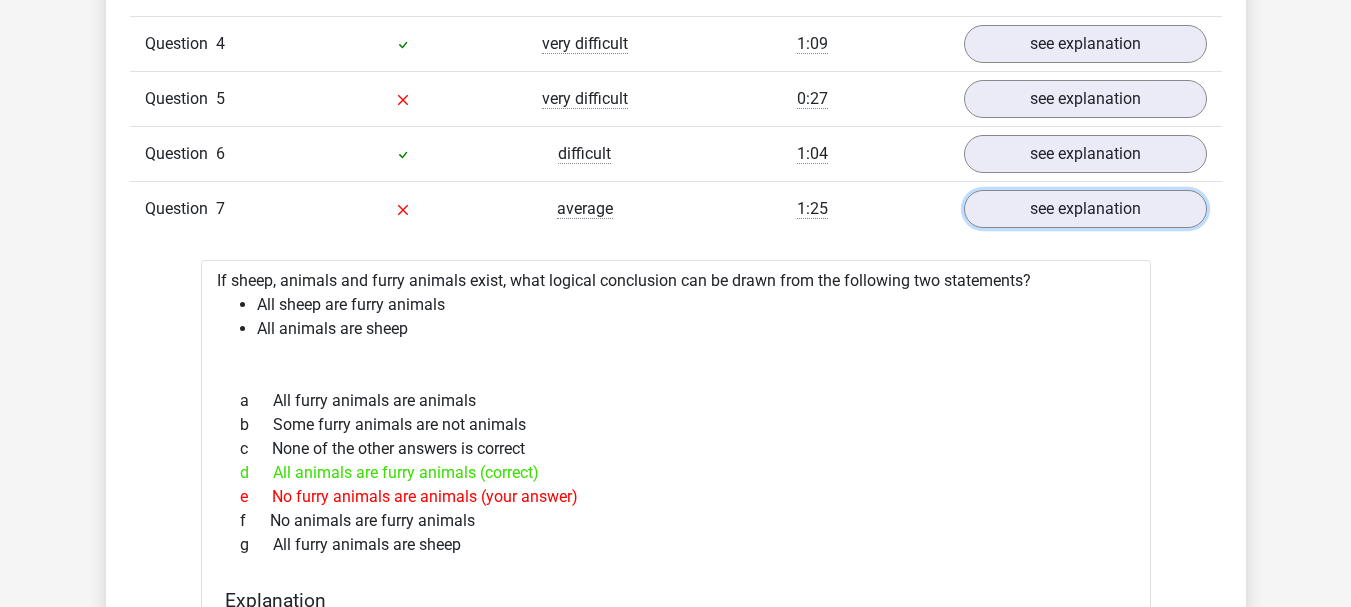 scroll, scrollTop: 3801, scrollLeft: 0, axis: vertical 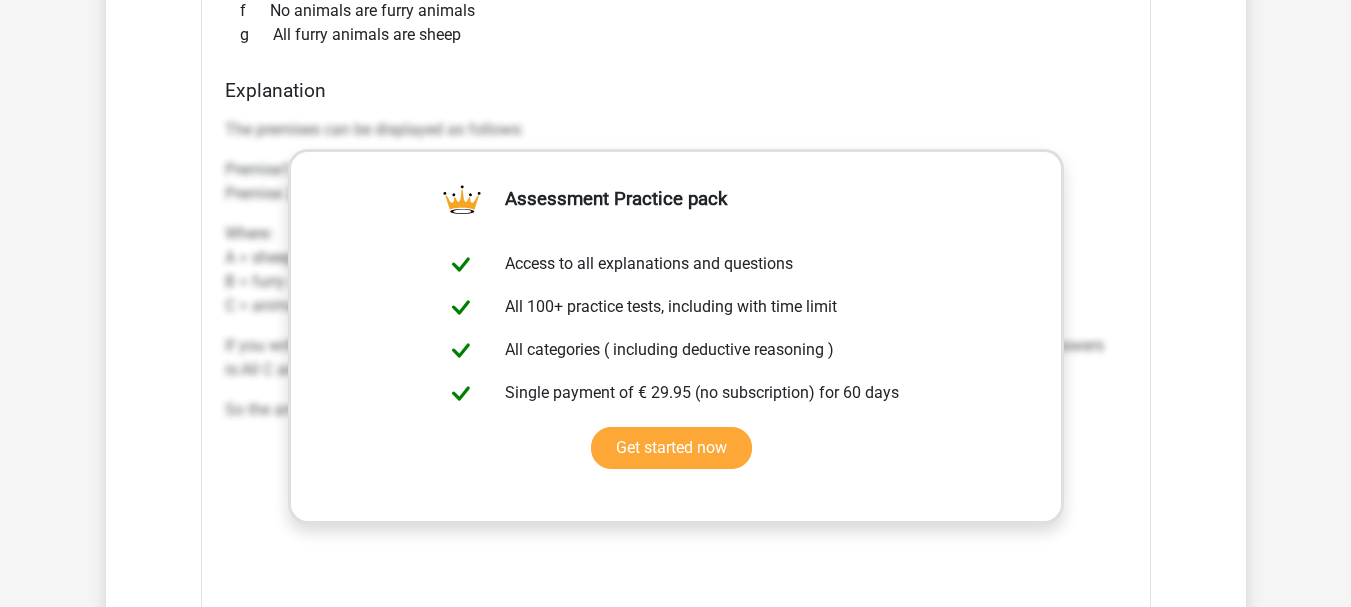 click on "Explanation
The premises can be displayed as follows:
Premise1: All A are B Premise 2: All C are A
Where:  A = sheep B = furry animals C = animals
If you write down all the possible answers in the same way, you can see that the only logical conclusion between the answers is:All C are B
So the answer is: All animals are furry animals" at bounding box center [676, 394] 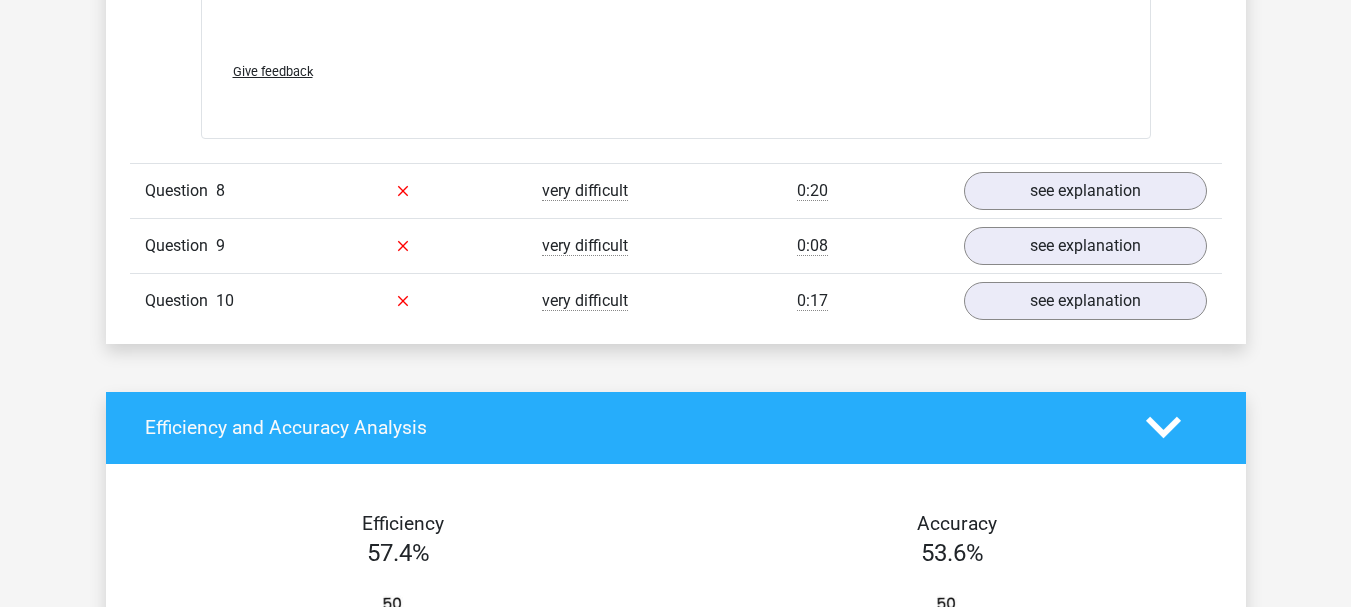 scroll, scrollTop: 4860, scrollLeft: 0, axis: vertical 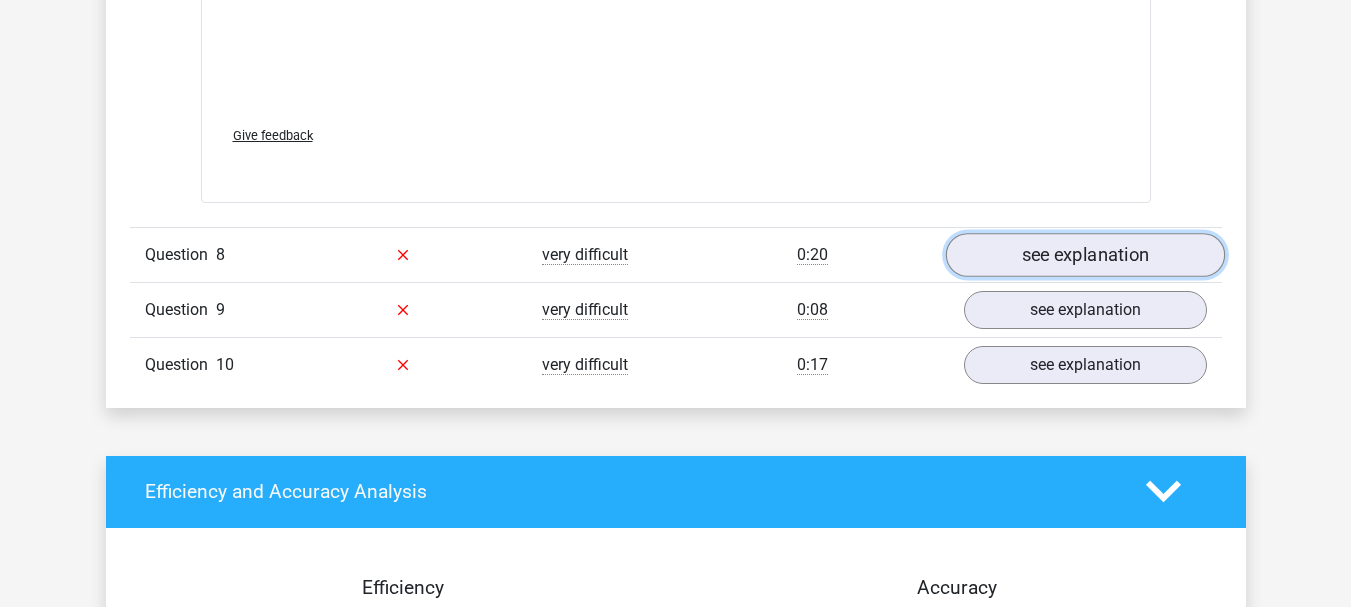 click on "see explanation" at bounding box center [1084, 255] 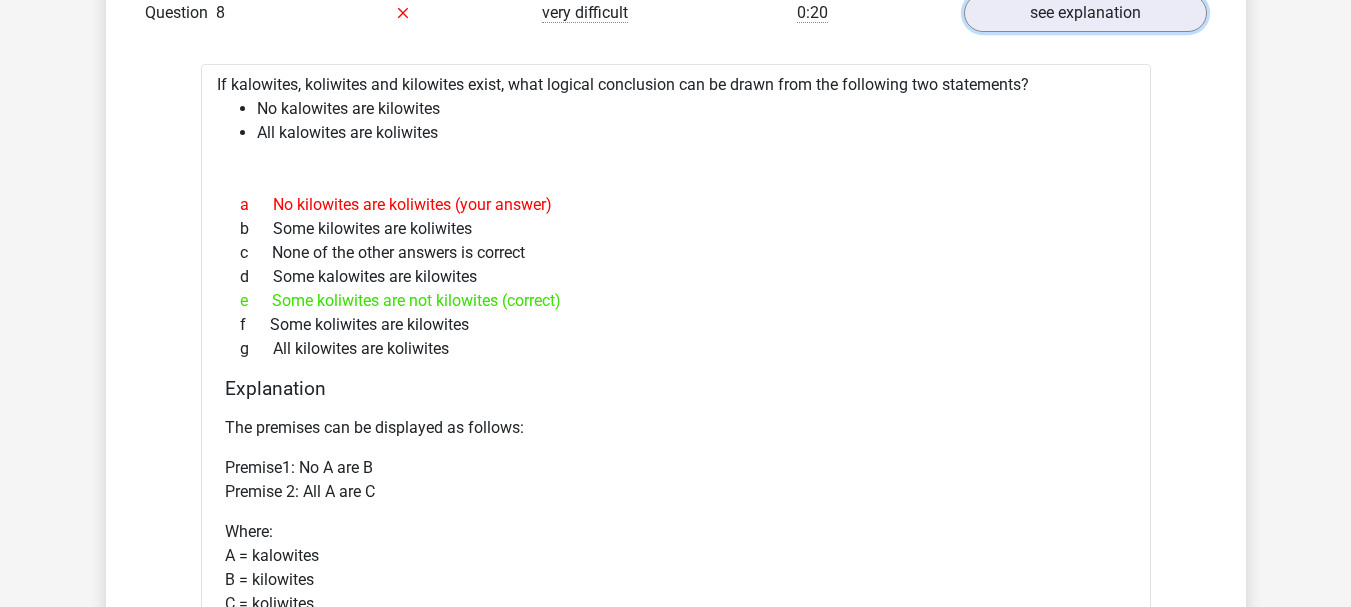 scroll, scrollTop: 5173, scrollLeft: 0, axis: vertical 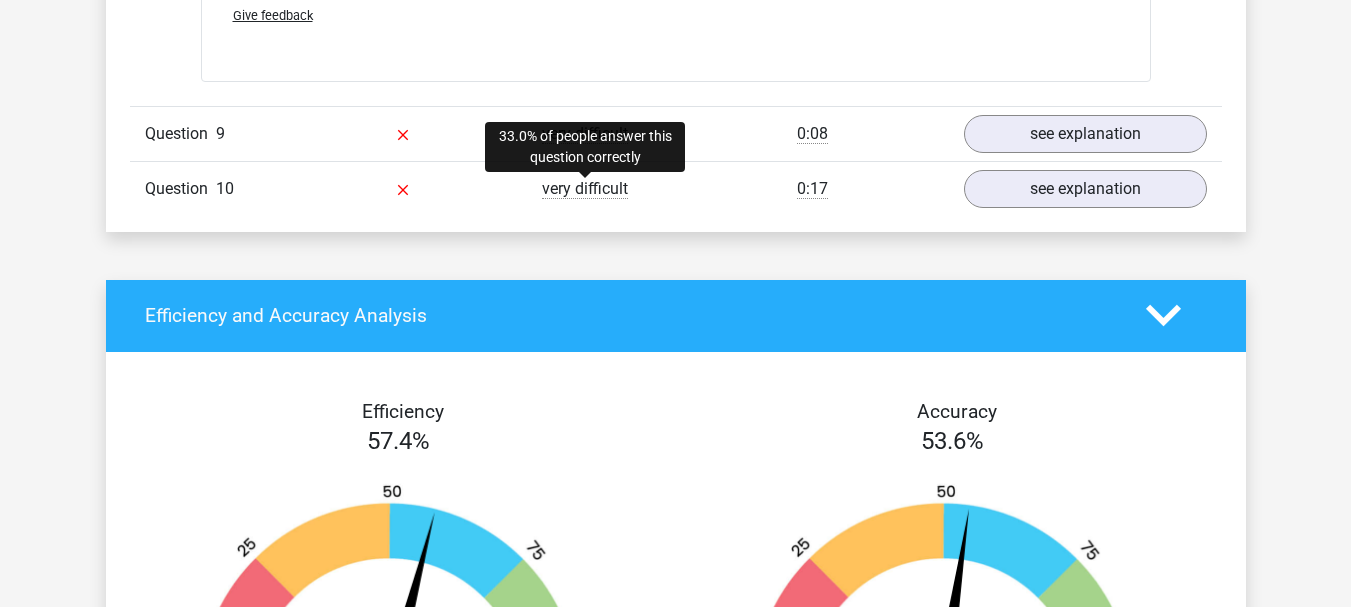 click on "very difficult" at bounding box center [585, 189] 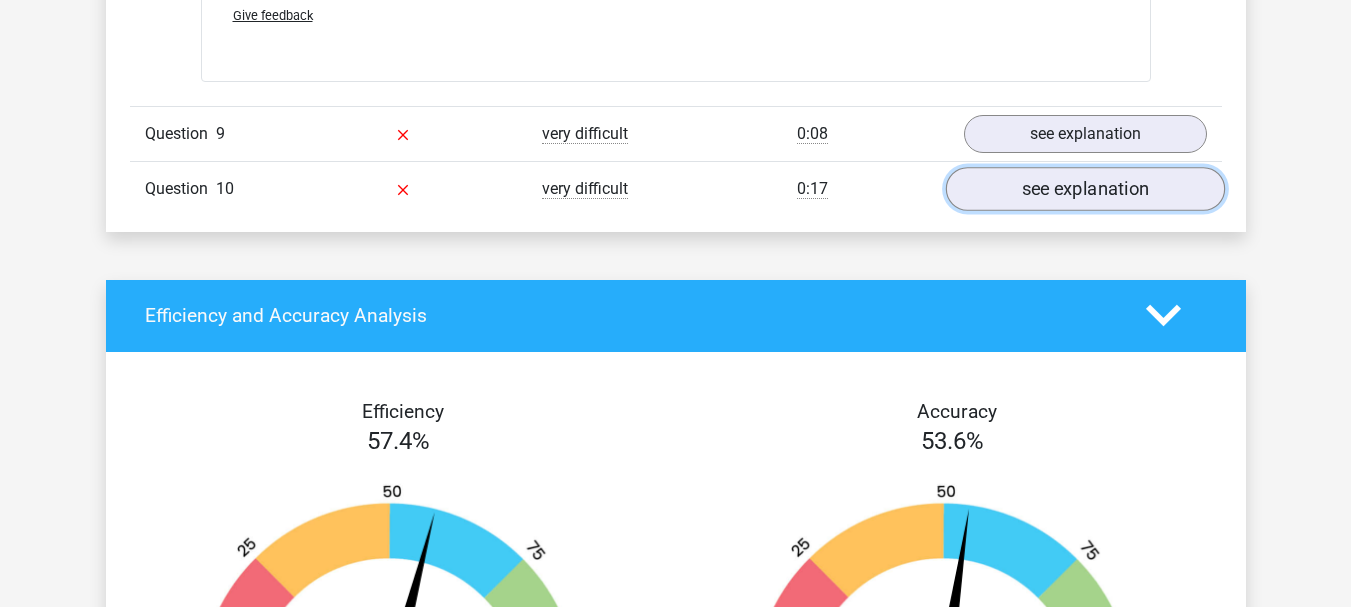 click on "see explanation" at bounding box center (1084, 189) 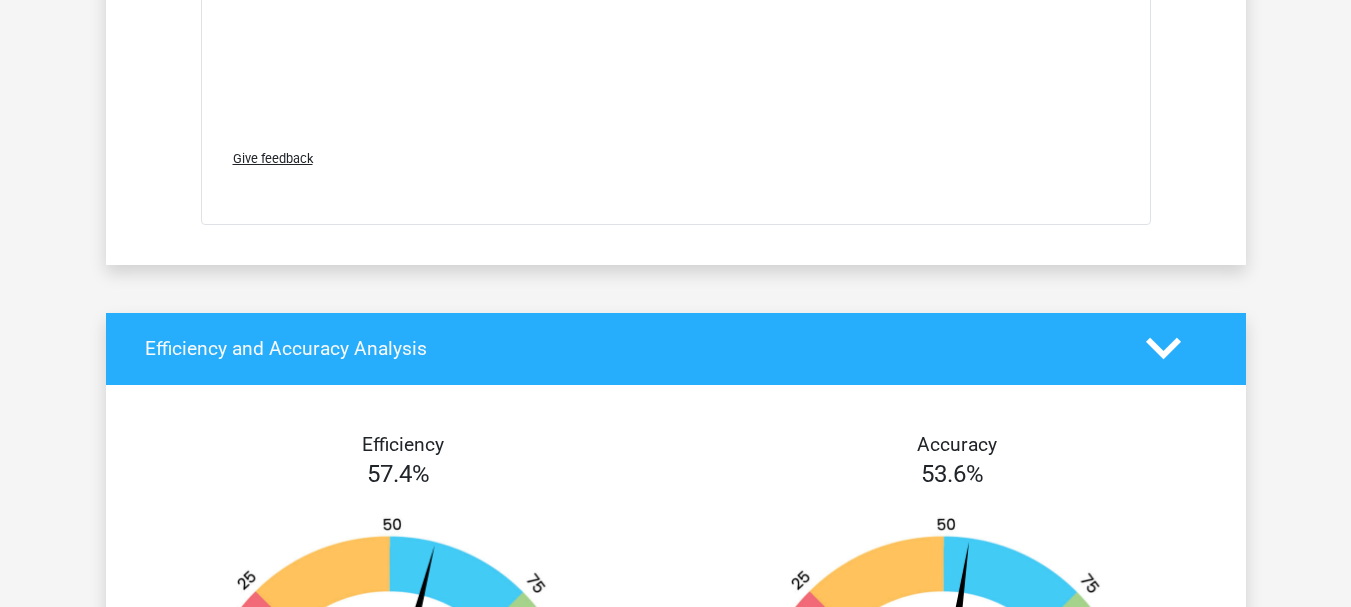 scroll, scrollTop: 7117, scrollLeft: 0, axis: vertical 